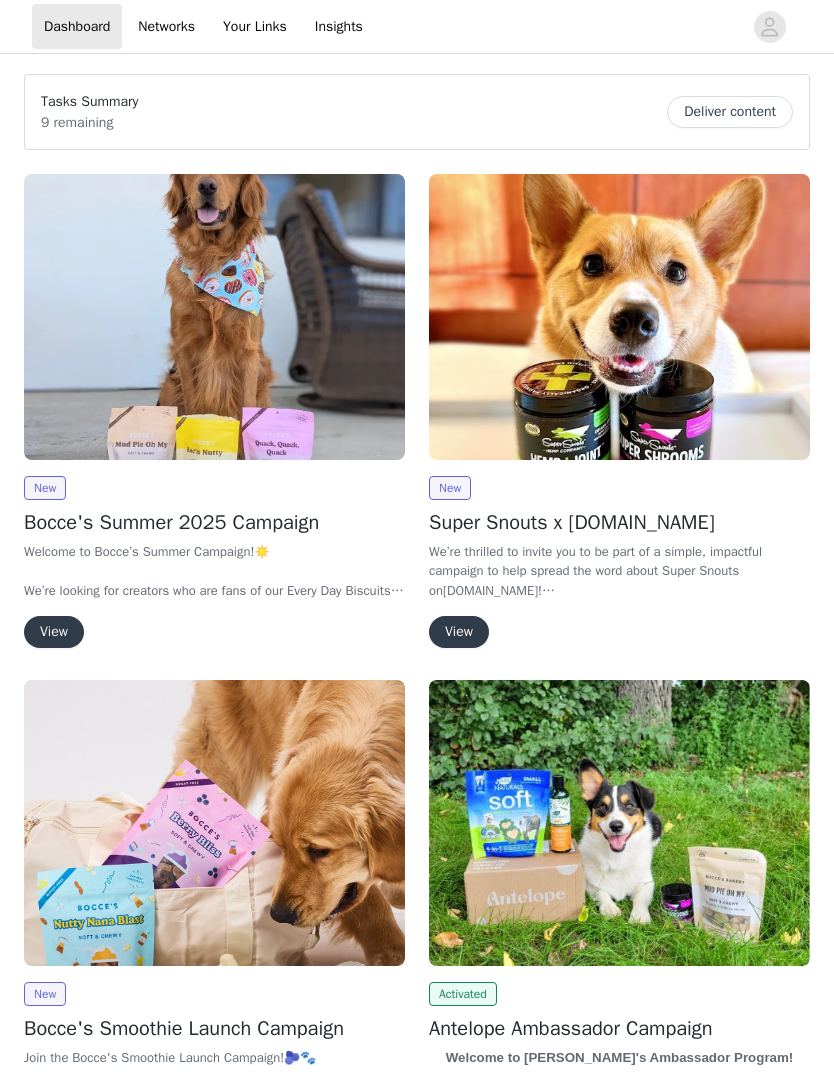 scroll, scrollTop: 0, scrollLeft: 0, axis: both 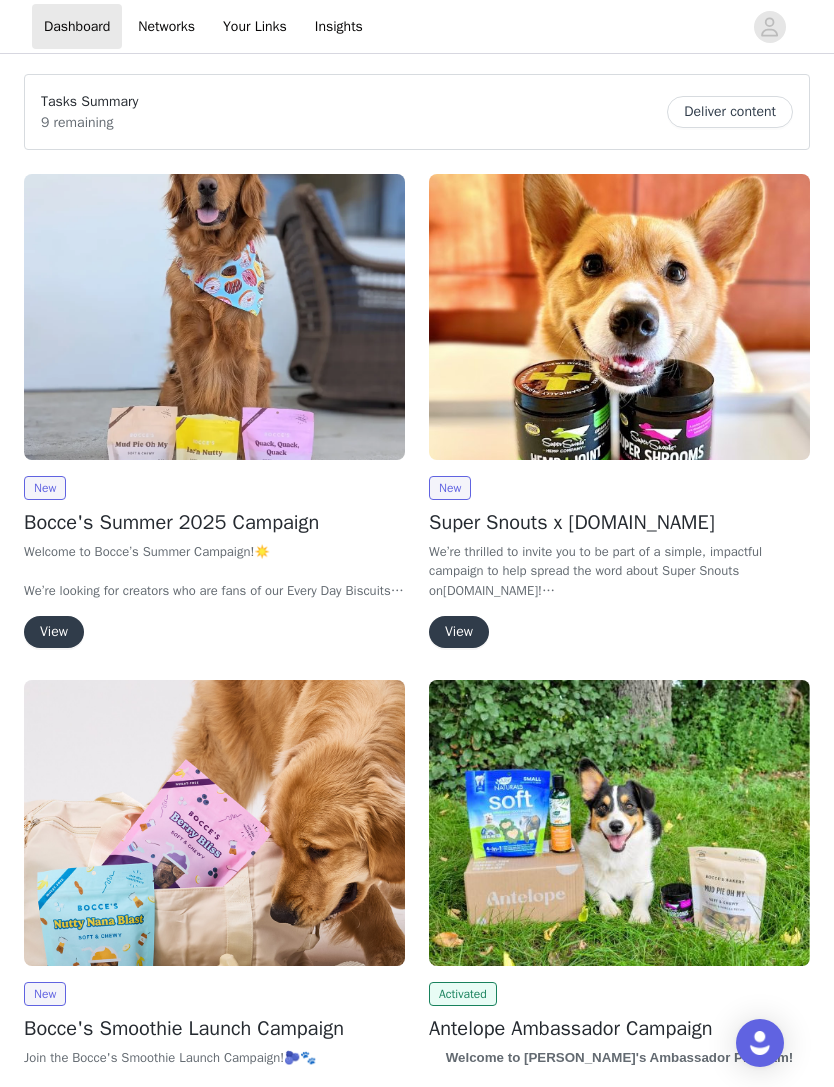click on "View" at bounding box center [54, 632] 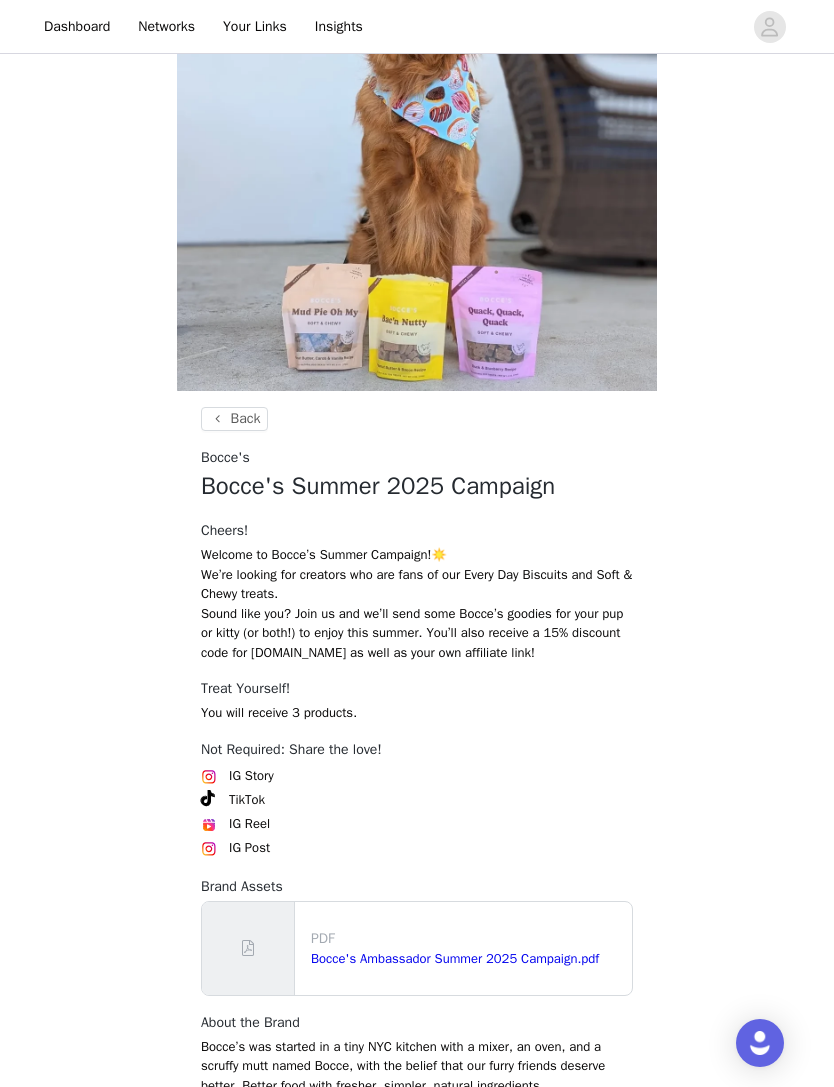 scroll, scrollTop: 222, scrollLeft: 0, axis: vertical 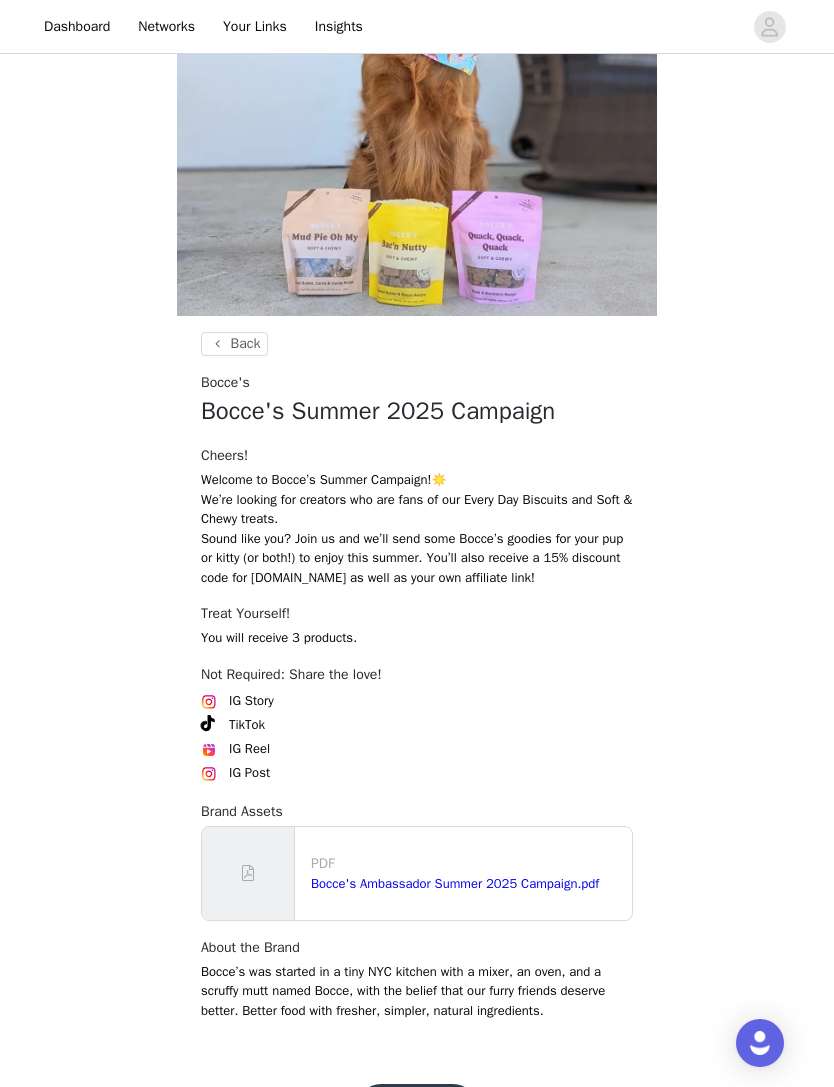 click on "Bocce's Ambassador Summer 2025 Campaign.pdf" at bounding box center [455, 883] 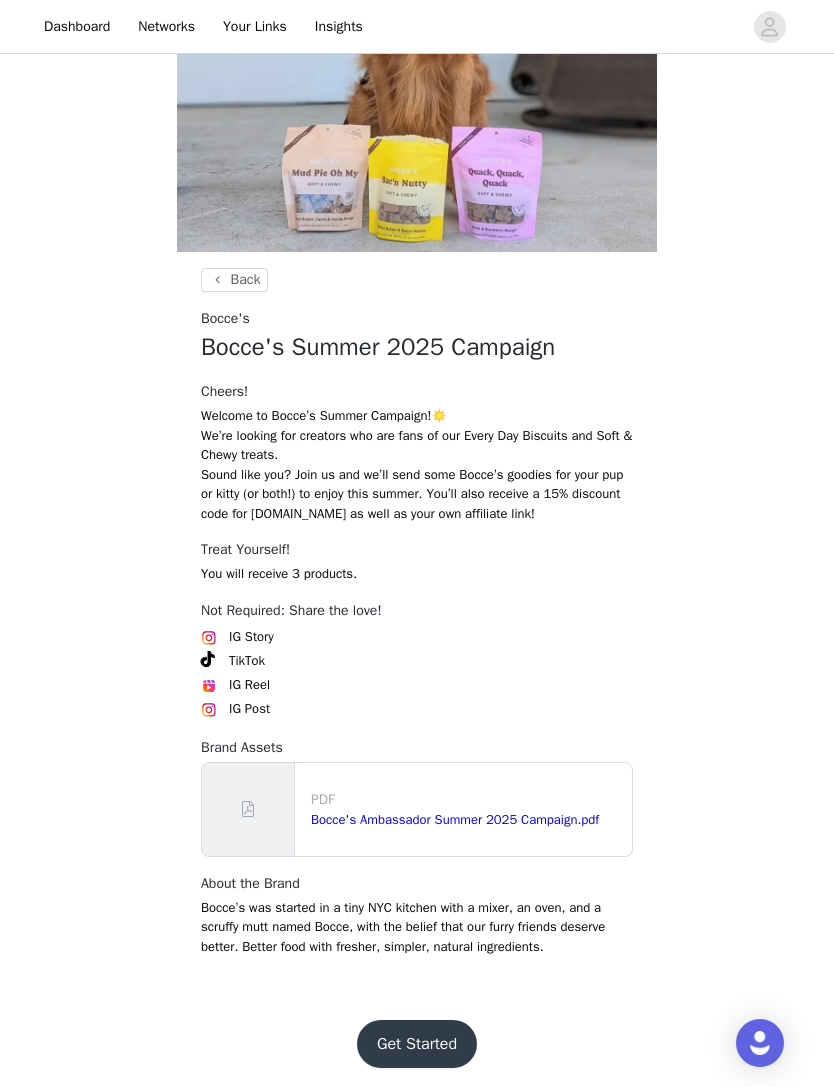 click on "Get Started" at bounding box center (417, 1044) 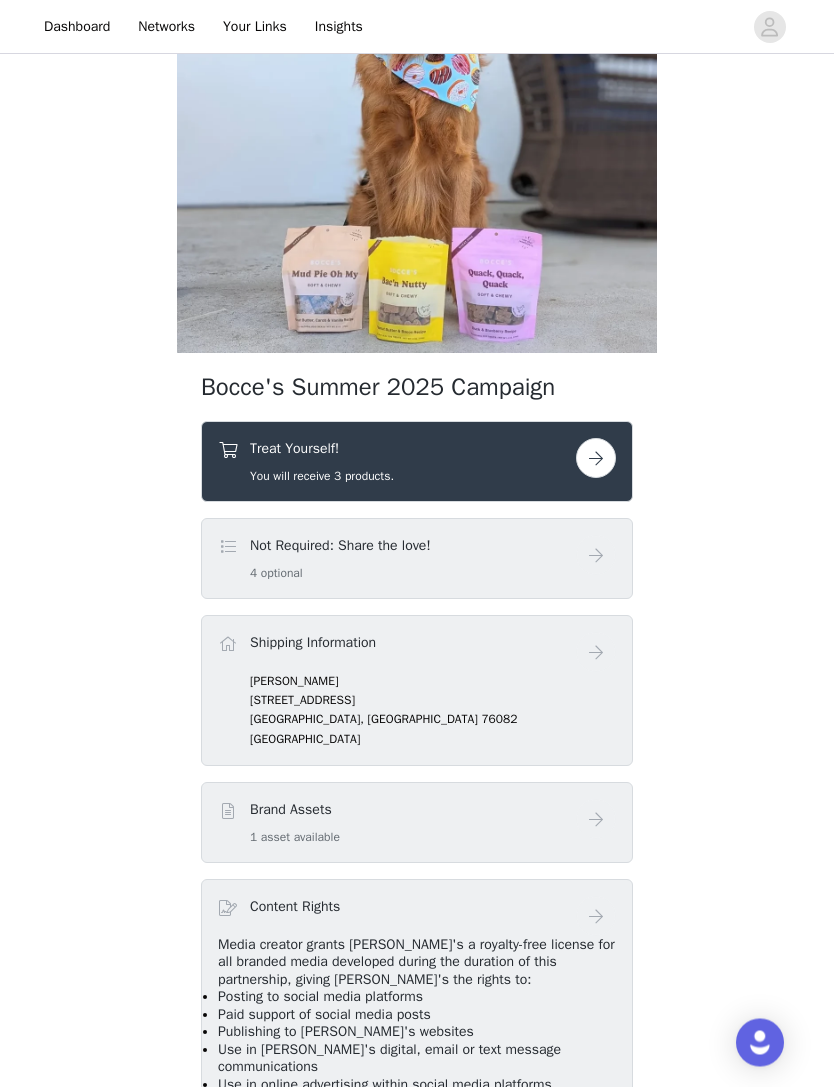 scroll, scrollTop: 185, scrollLeft: 0, axis: vertical 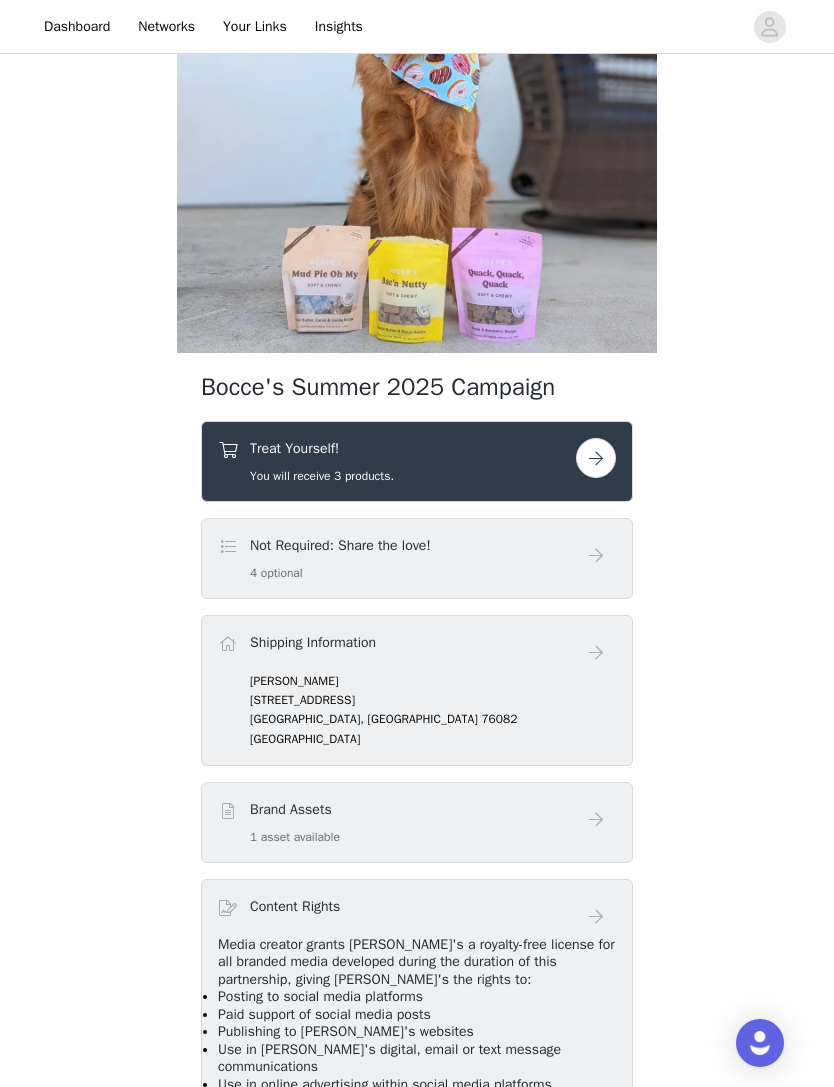 click at bounding box center (596, 458) 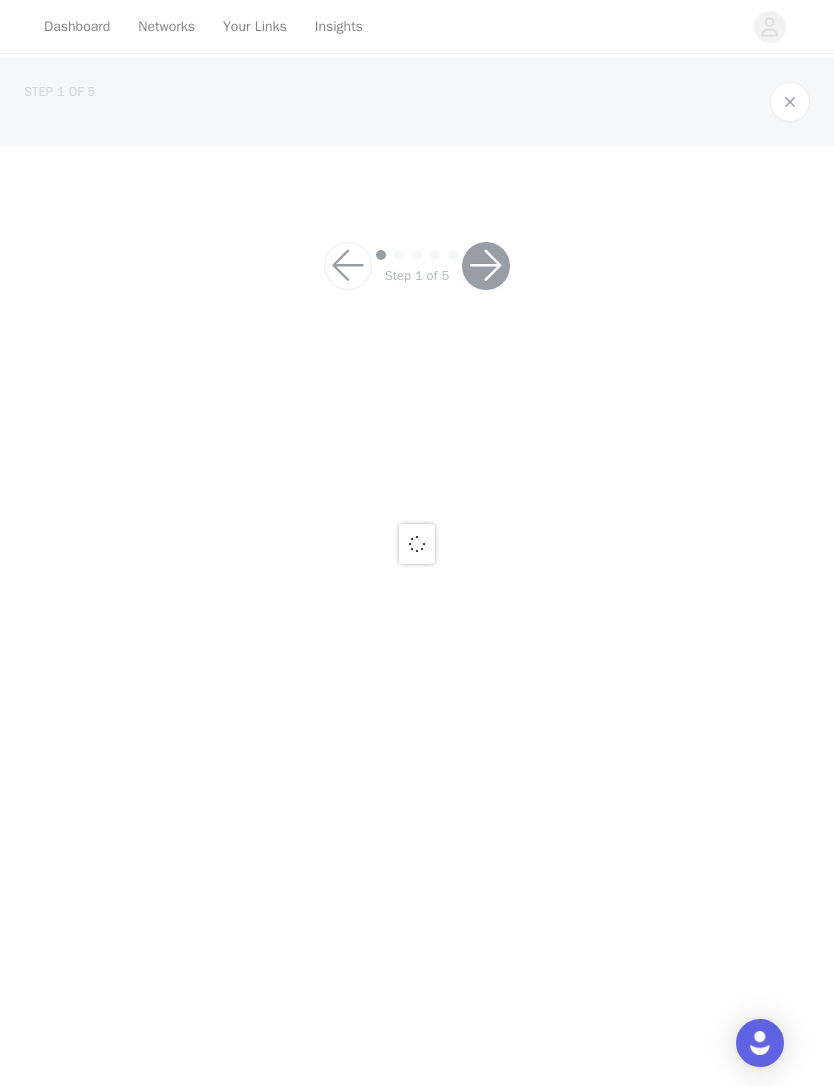 scroll, scrollTop: 0, scrollLeft: 0, axis: both 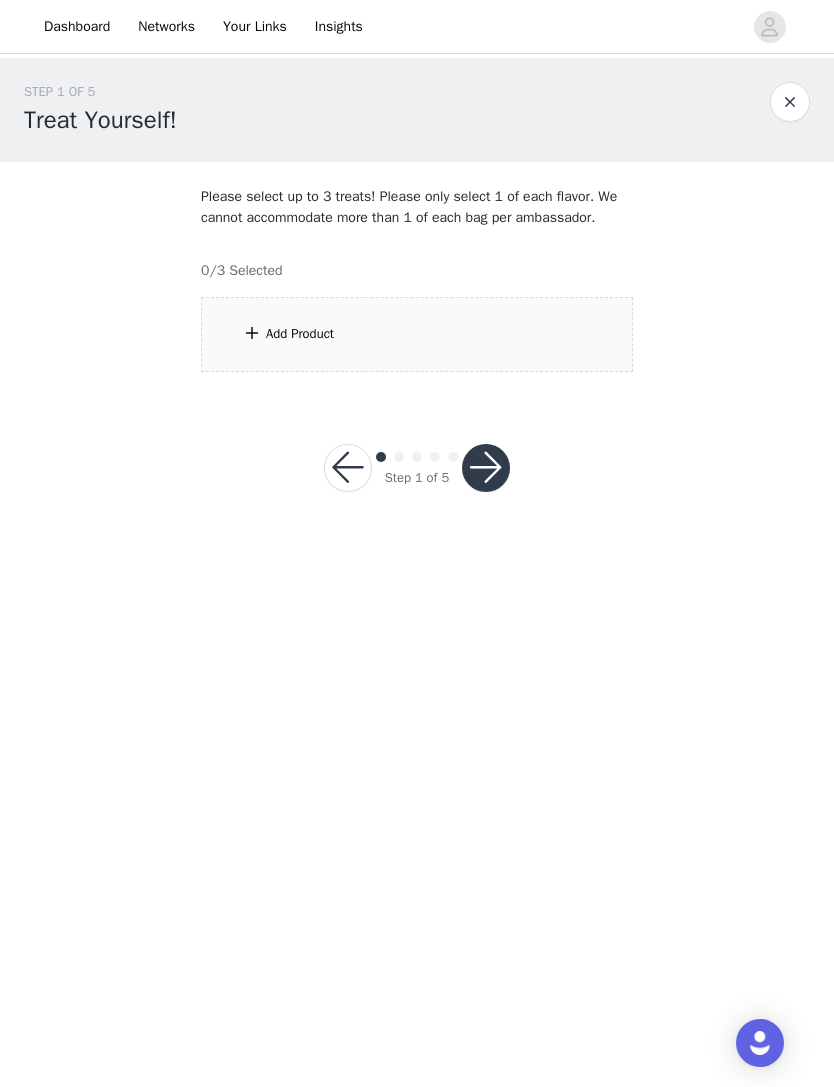 click on "Add Product" at bounding box center [417, 334] 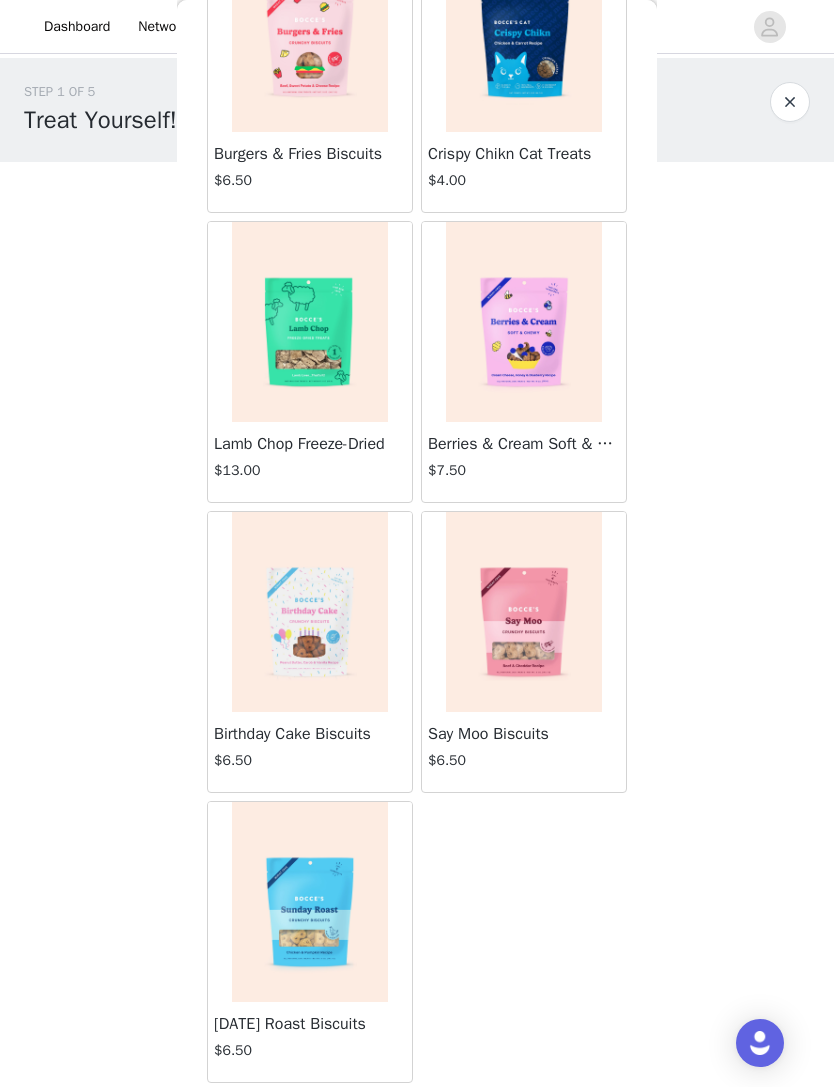 scroll, scrollTop: 1329, scrollLeft: 0, axis: vertical 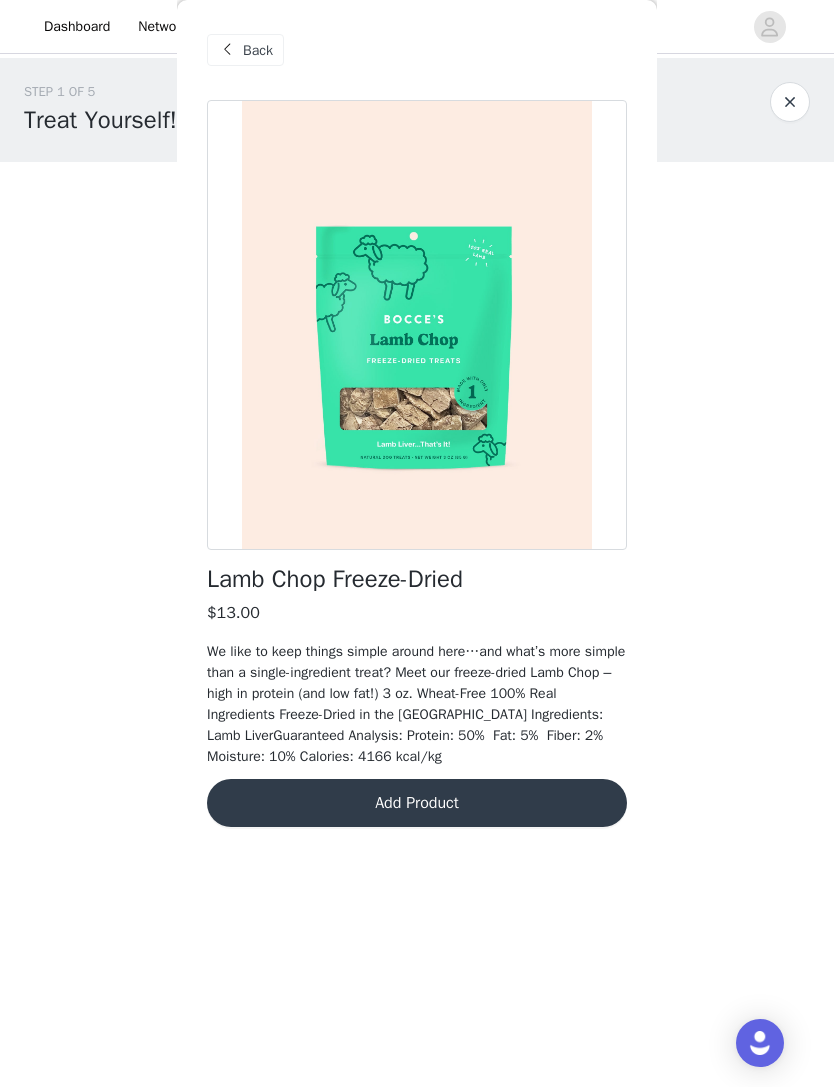 click on "Add Product" at bounding box center (417, 803) 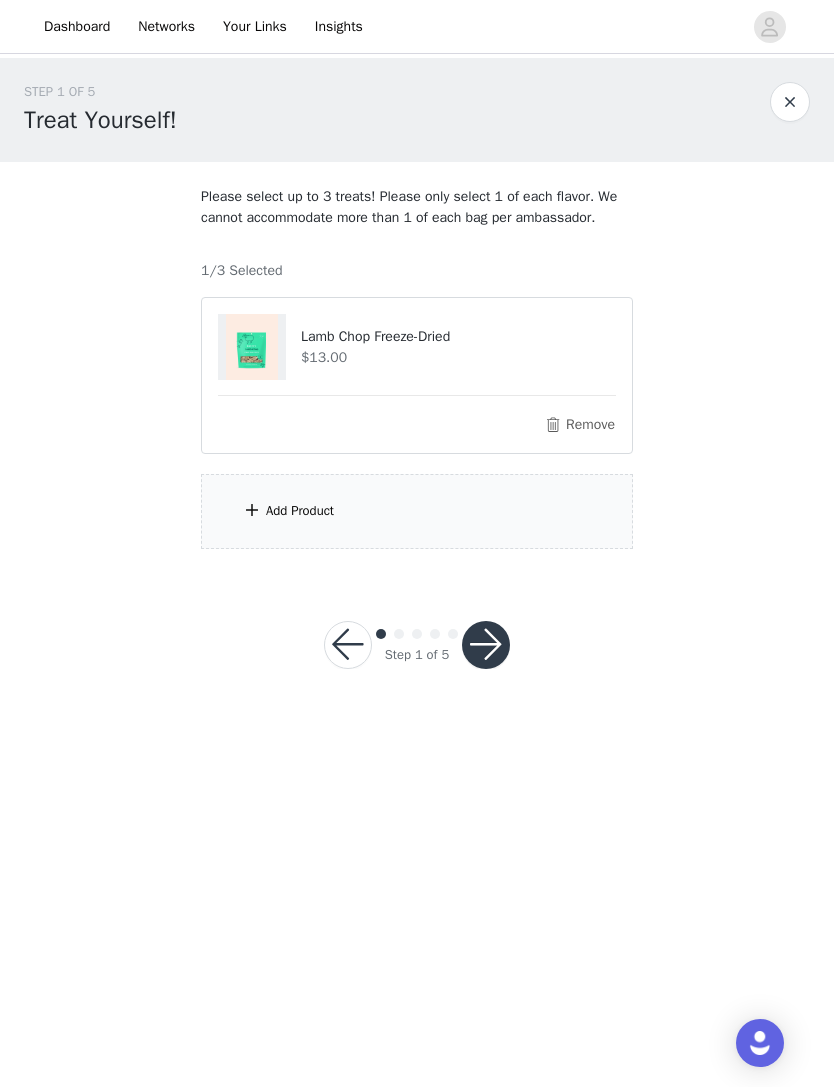 click on "Add Product" at bounding box center (417, 511) 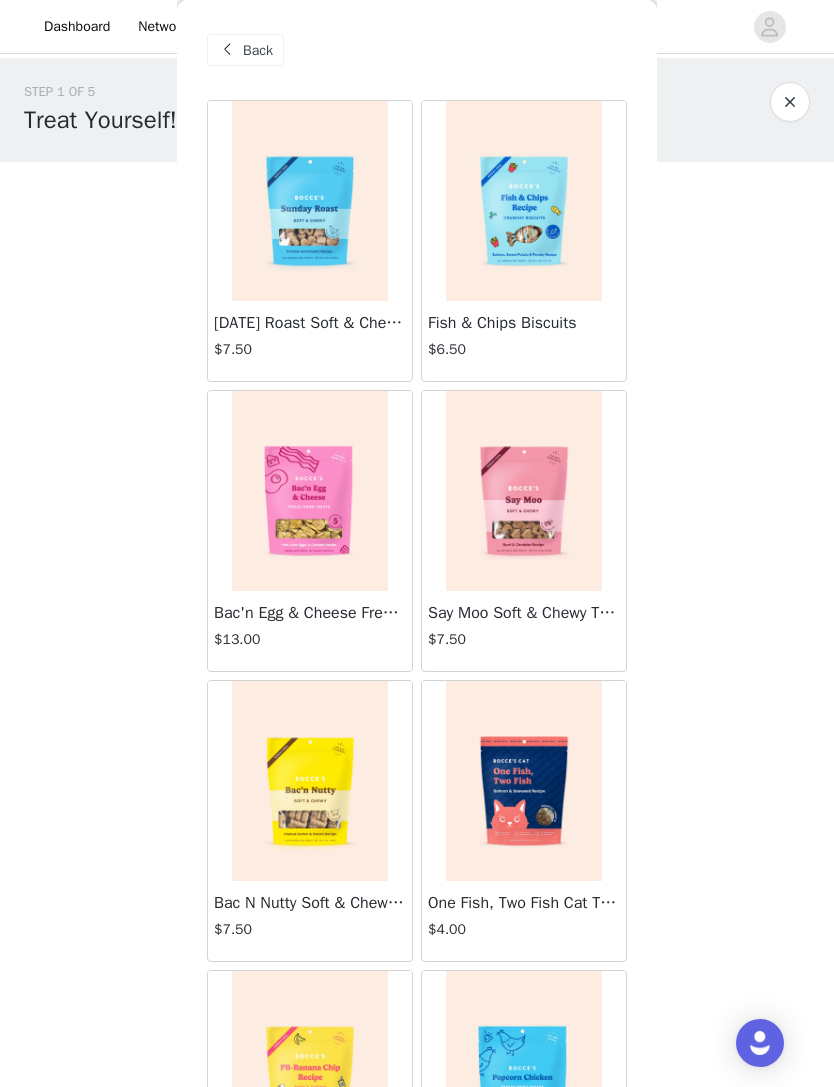 click on "Fish & Chips Biscuits" at bounding box center [524, 323] 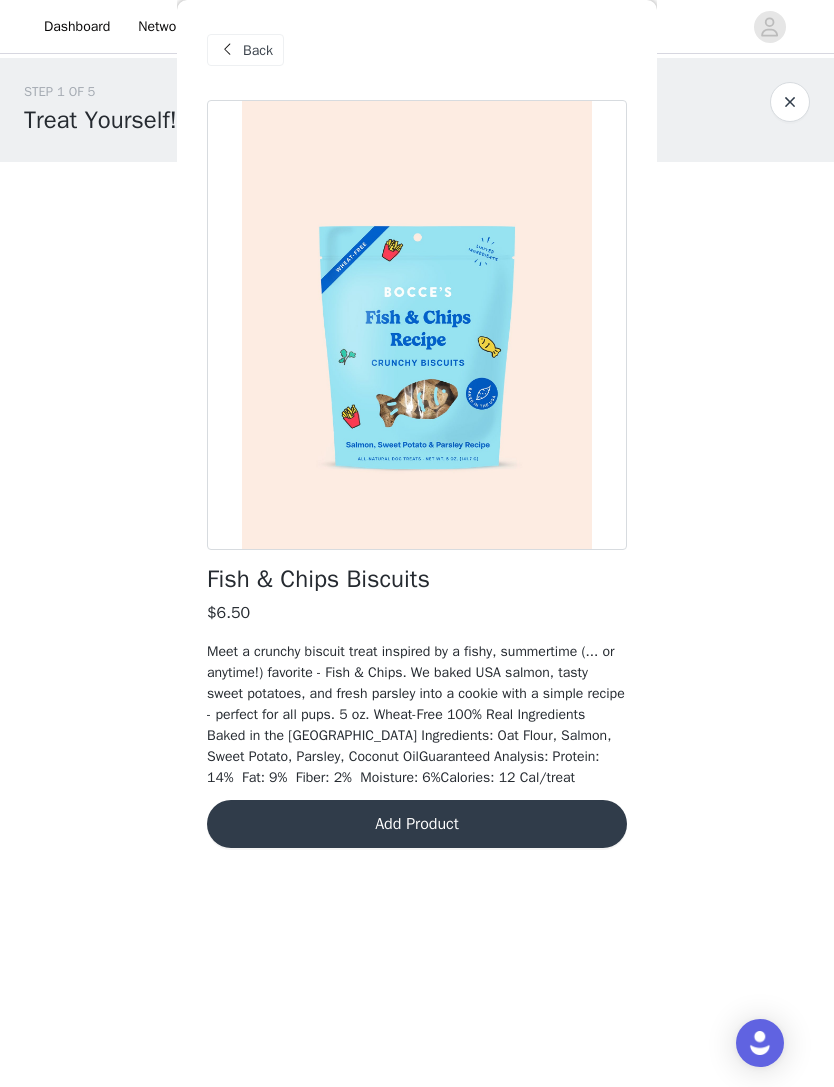 click on "Add Product" at bounding box center (417, 824) 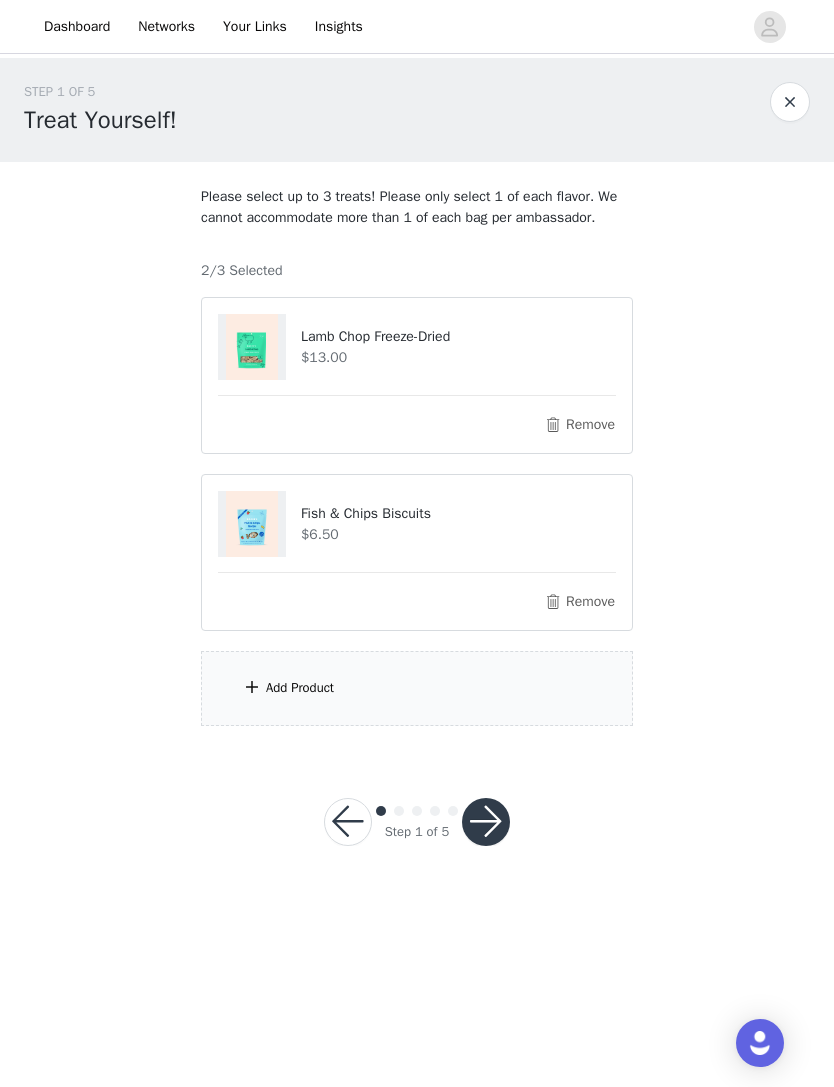click on "Add Product" at bounding box center (417, 688) 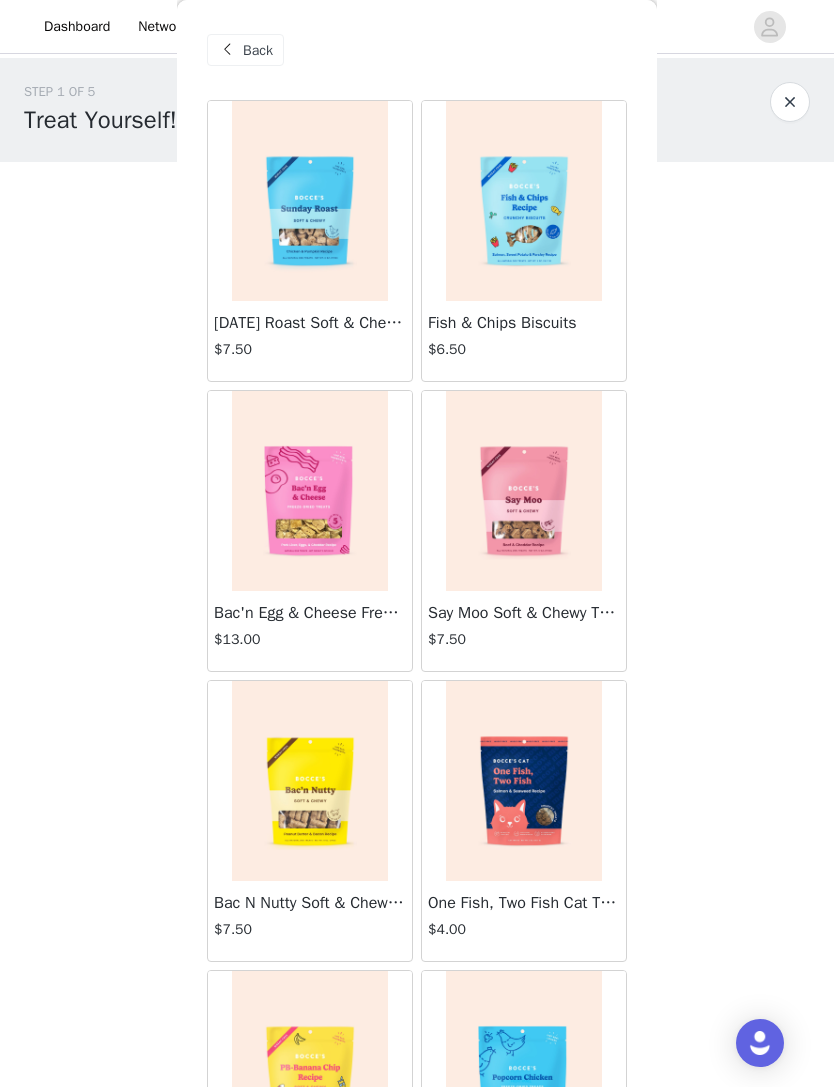 scroll, scrollTop: 0, scrollLeft: 0, axis: both 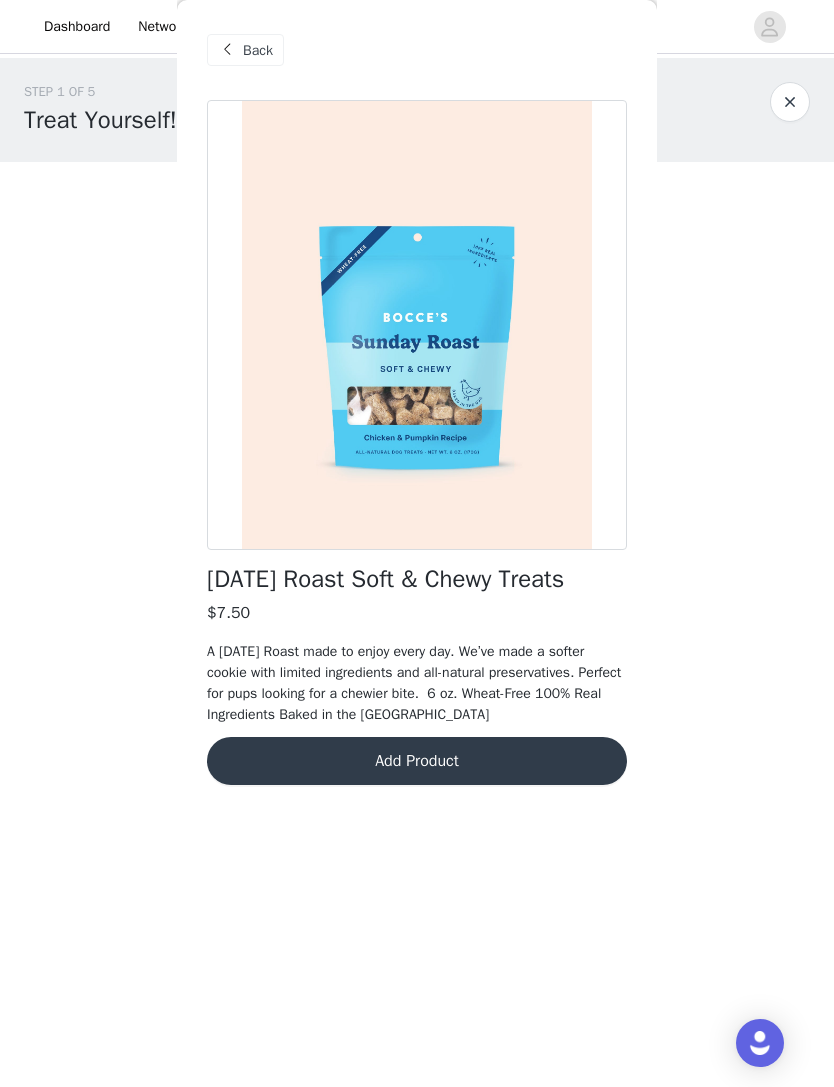 click on "Add Product" at bounding box center [417, 761] 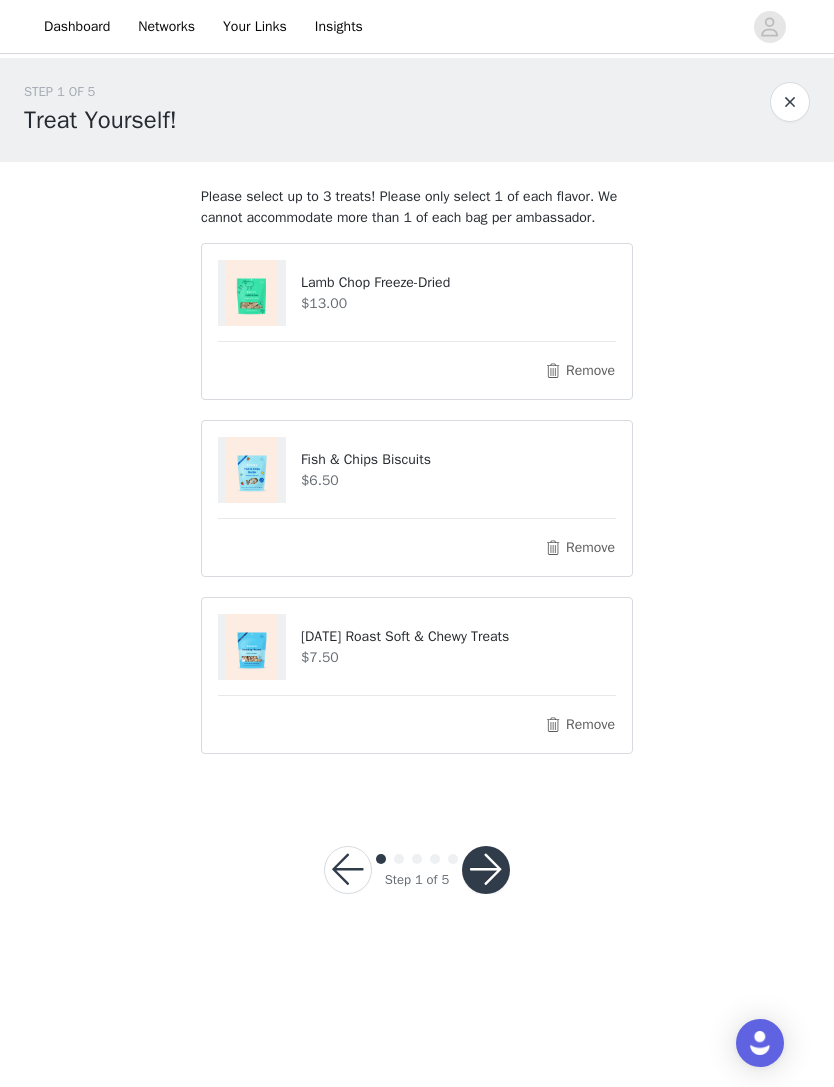 click at bounding box center [486, 870] 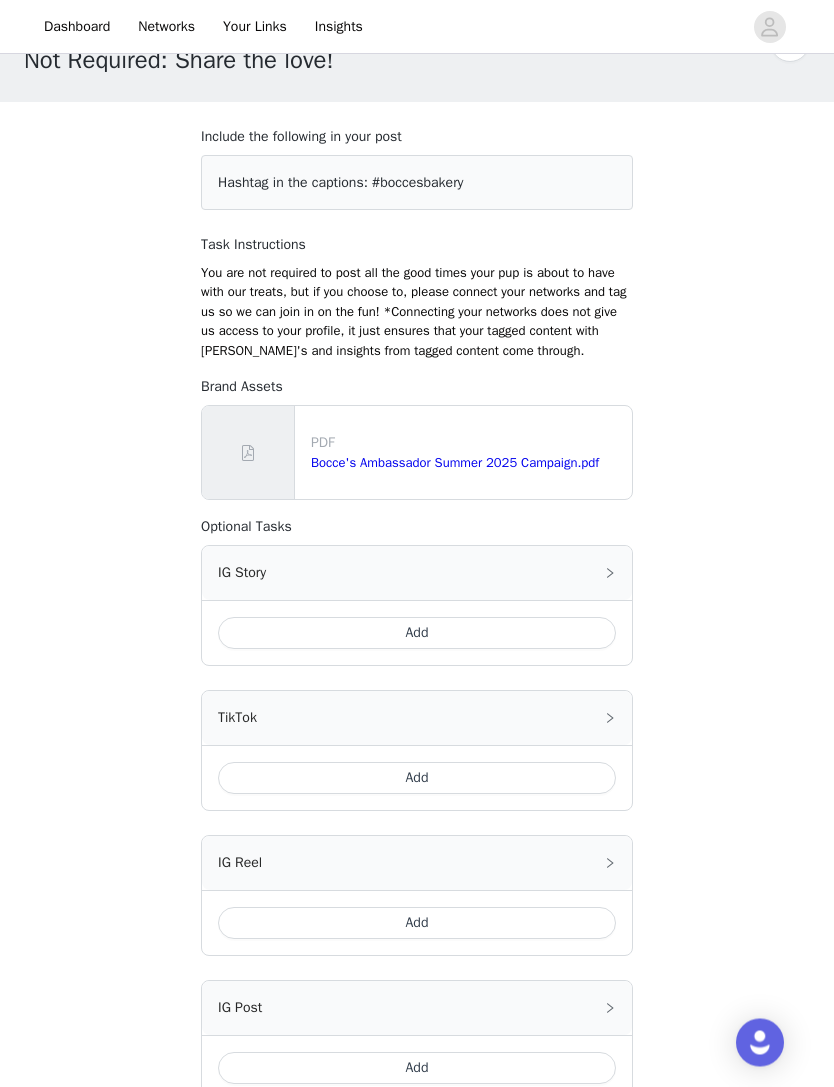 scroll, scrollTop: 60, scrollLeft: 0, axis: vertical 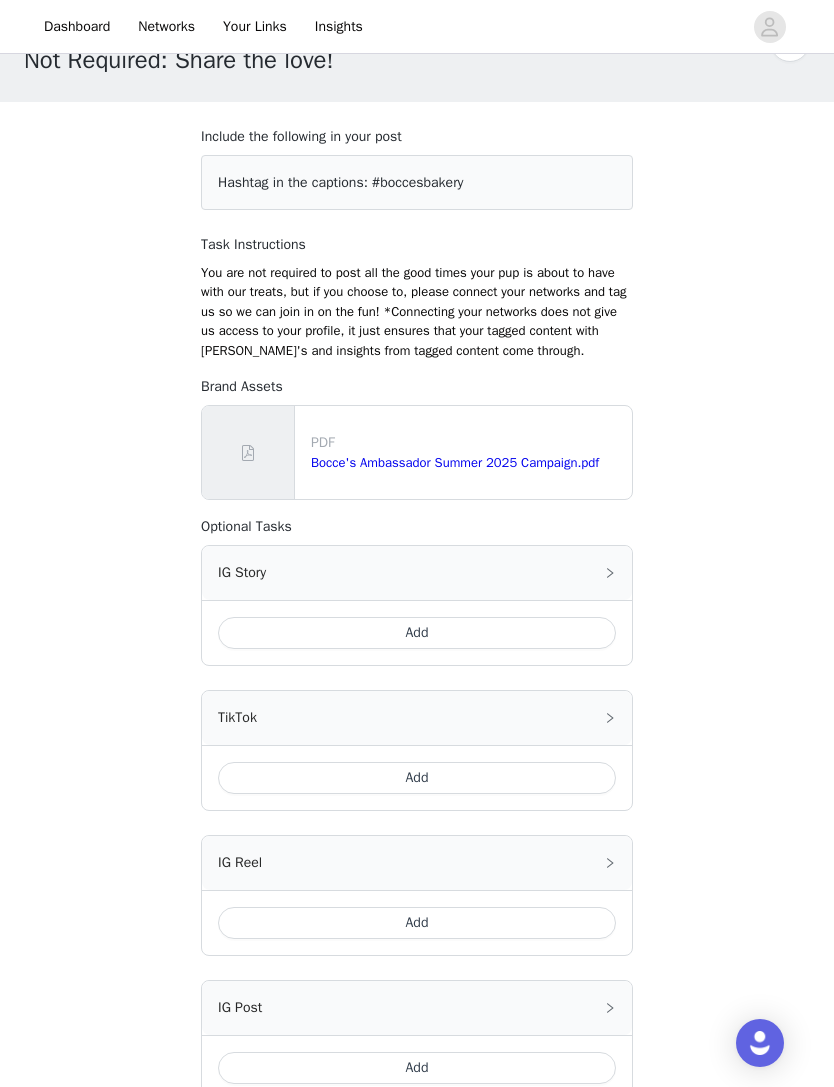 click on "Add" at bounding box center [417, 633] 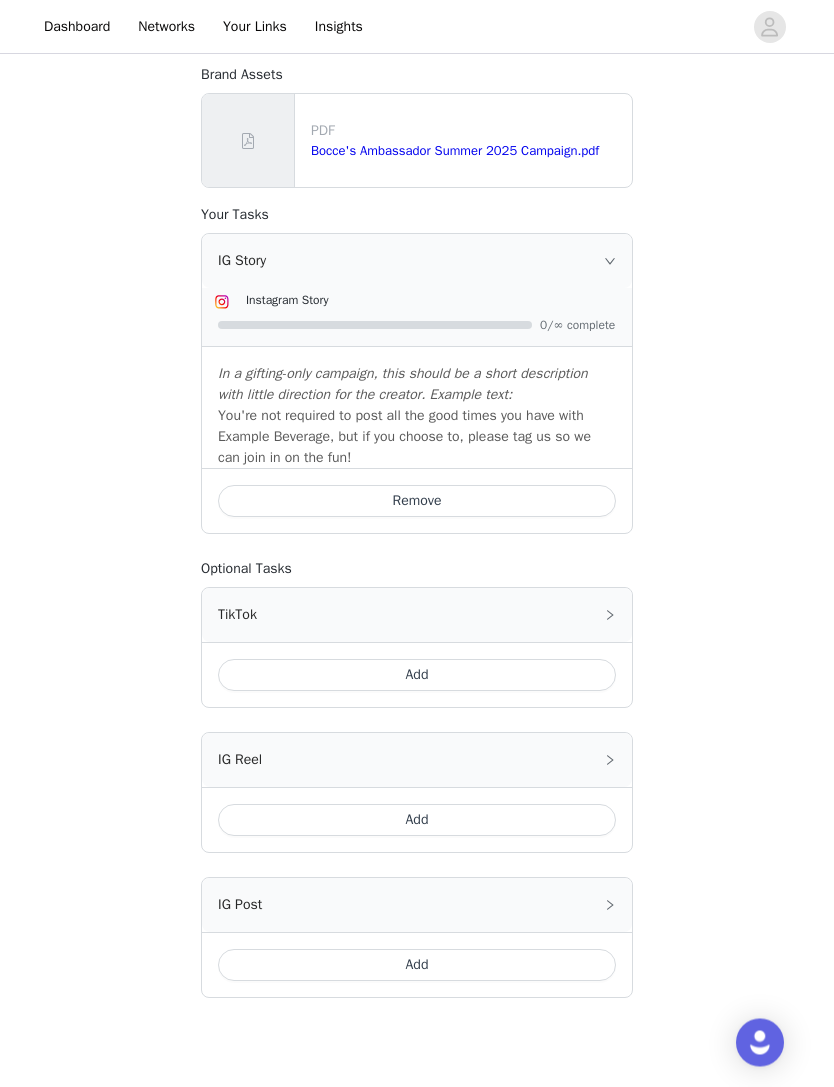 scroll, scrollTop: 427, scrollLeft: 0, axis: vertical 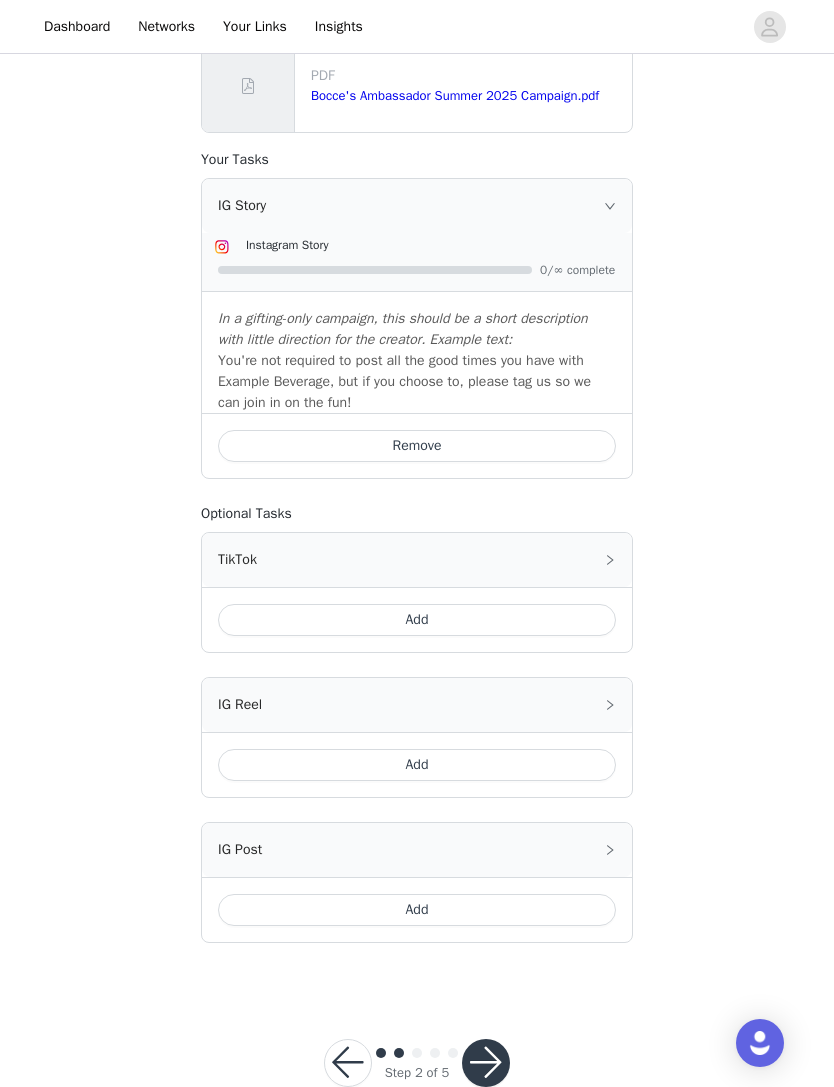 click on "Add" at bounding box center [417, 910] 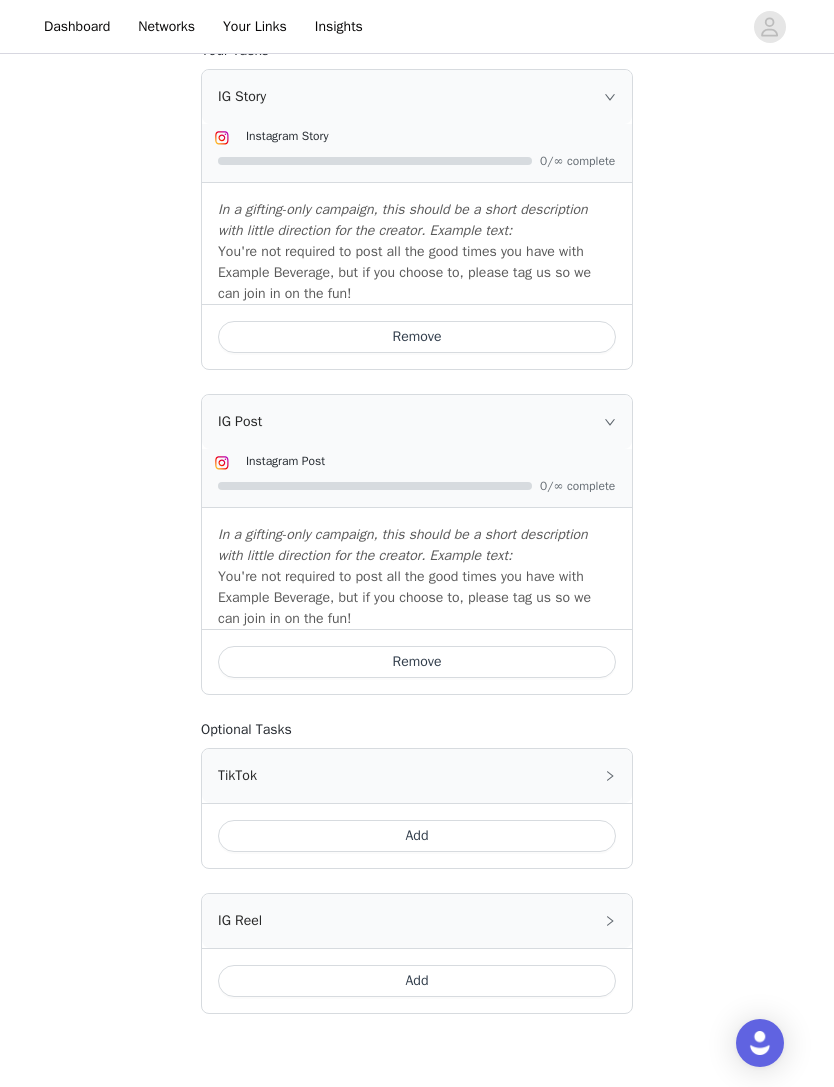 scroll, scrollTop: 607, scrollLeft: 0, axis: vertical 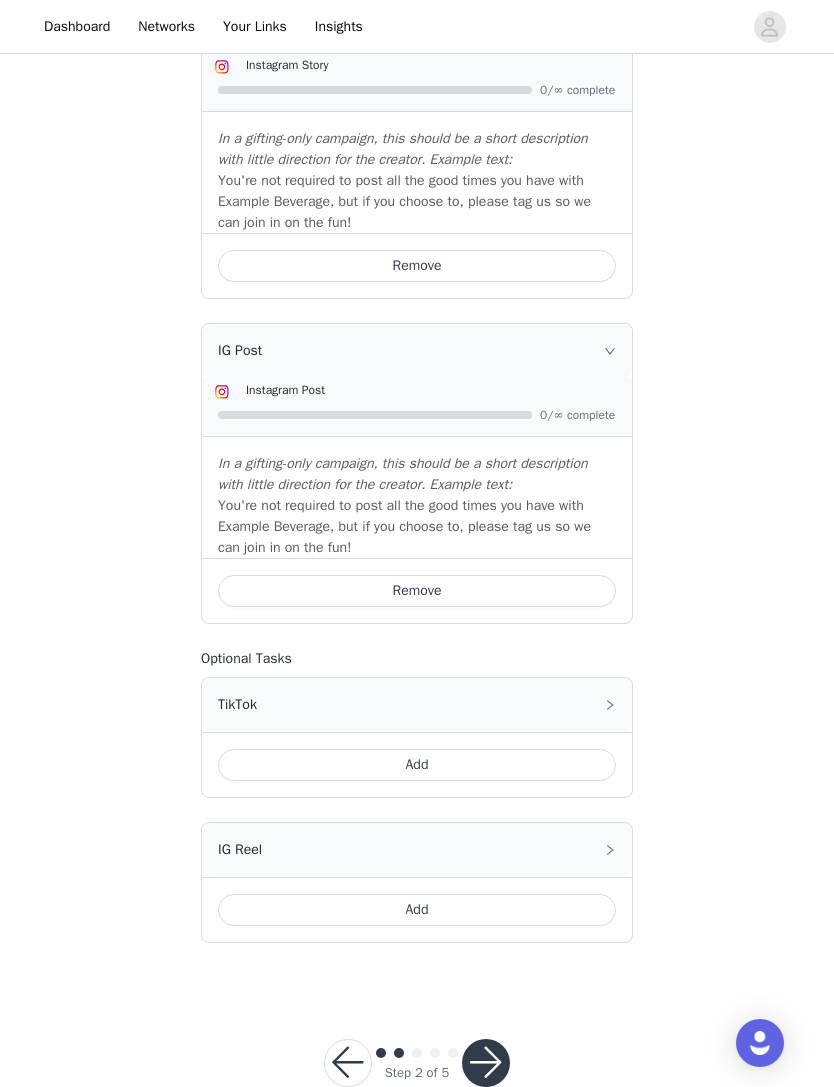 click at bounding box center (486, 1063) 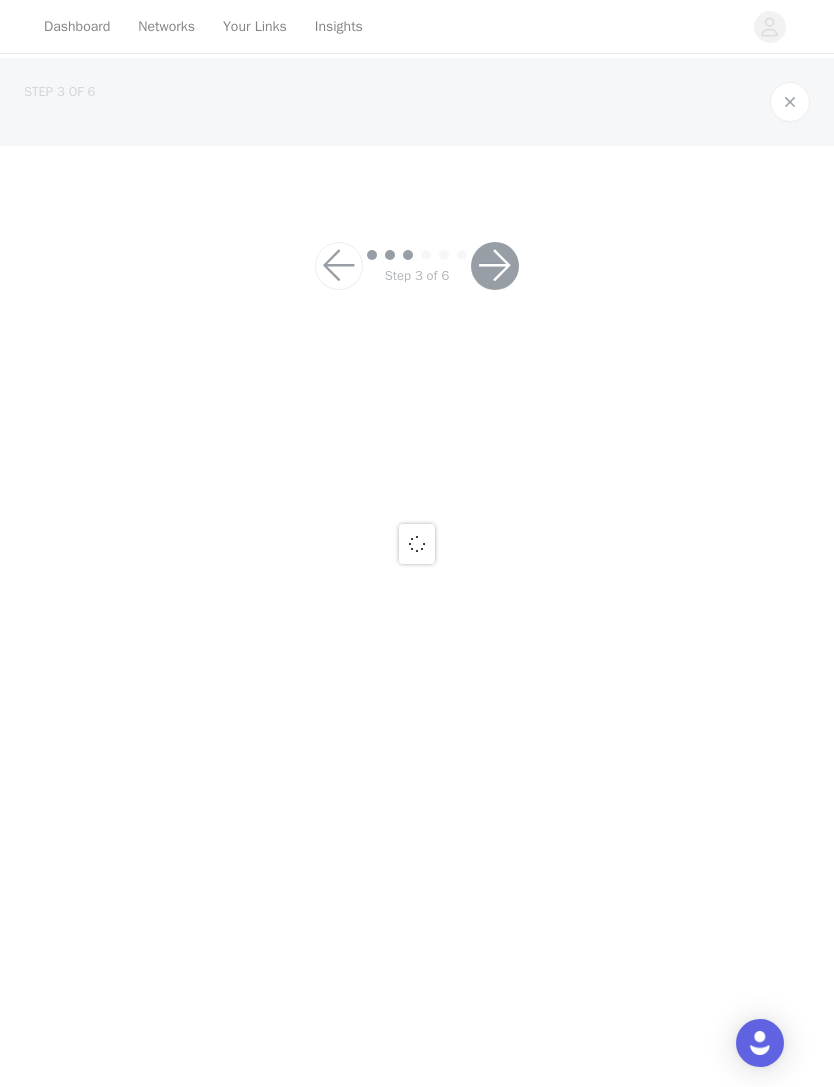scroll, scrollTop: 0, scrollLeft: 0, axis: both 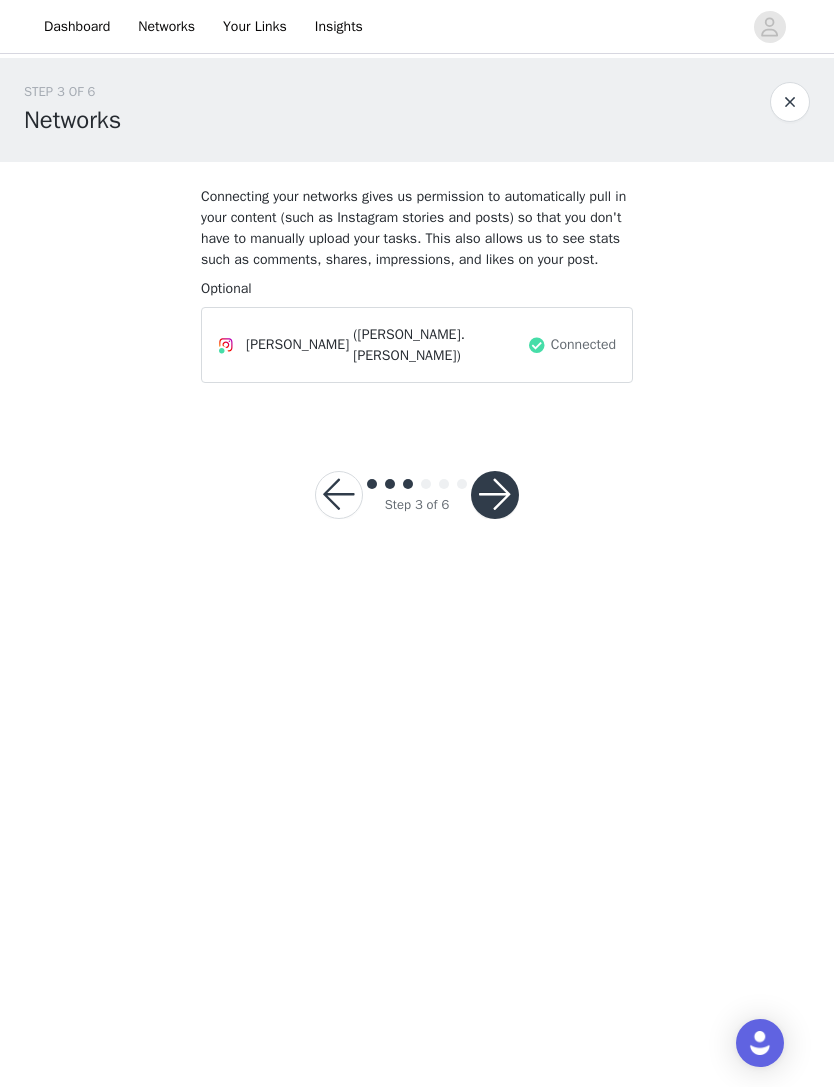 click at bounding box center [495, 495] 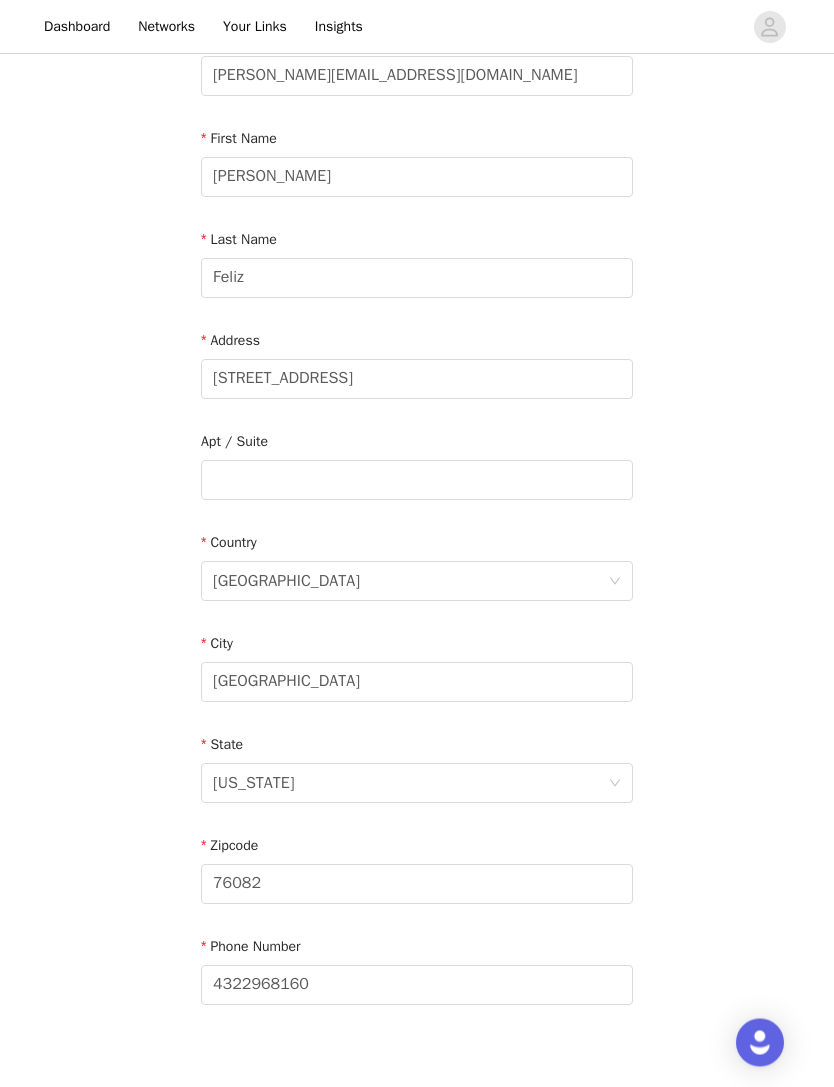 scroll, scrollTop: 212, scrollLeft: 0, axis: vertical 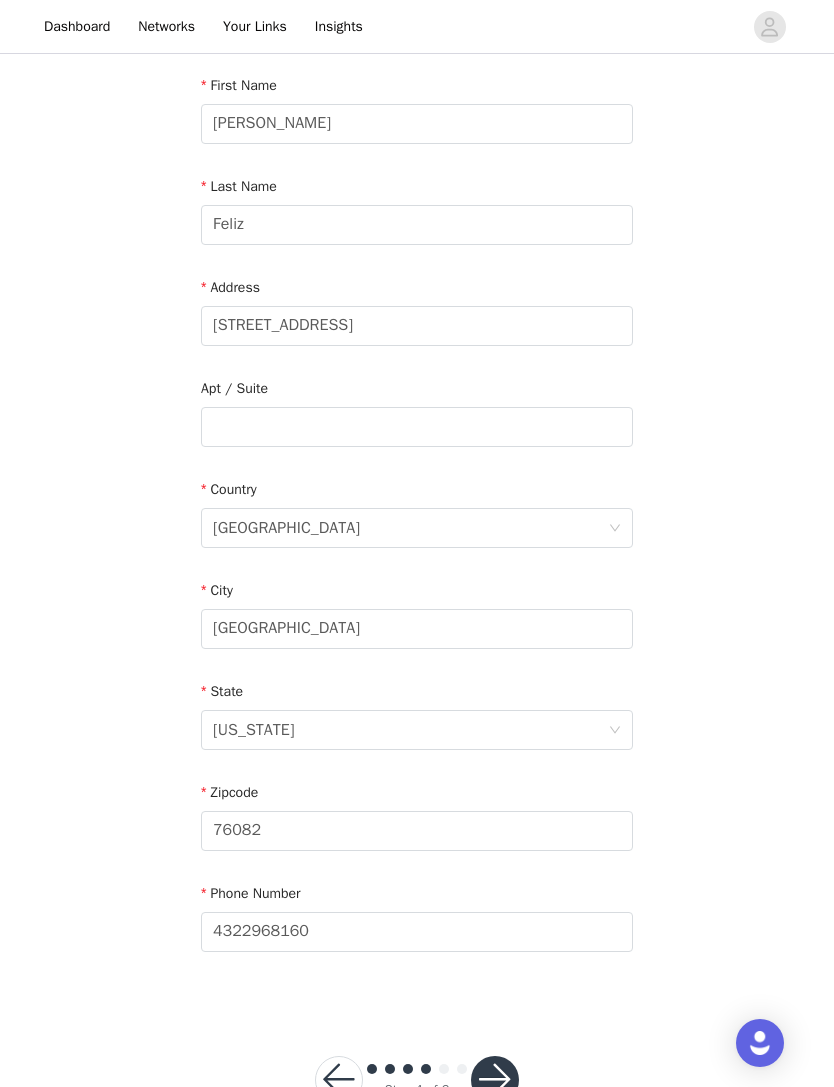 click at bounding box center (495, 1080) 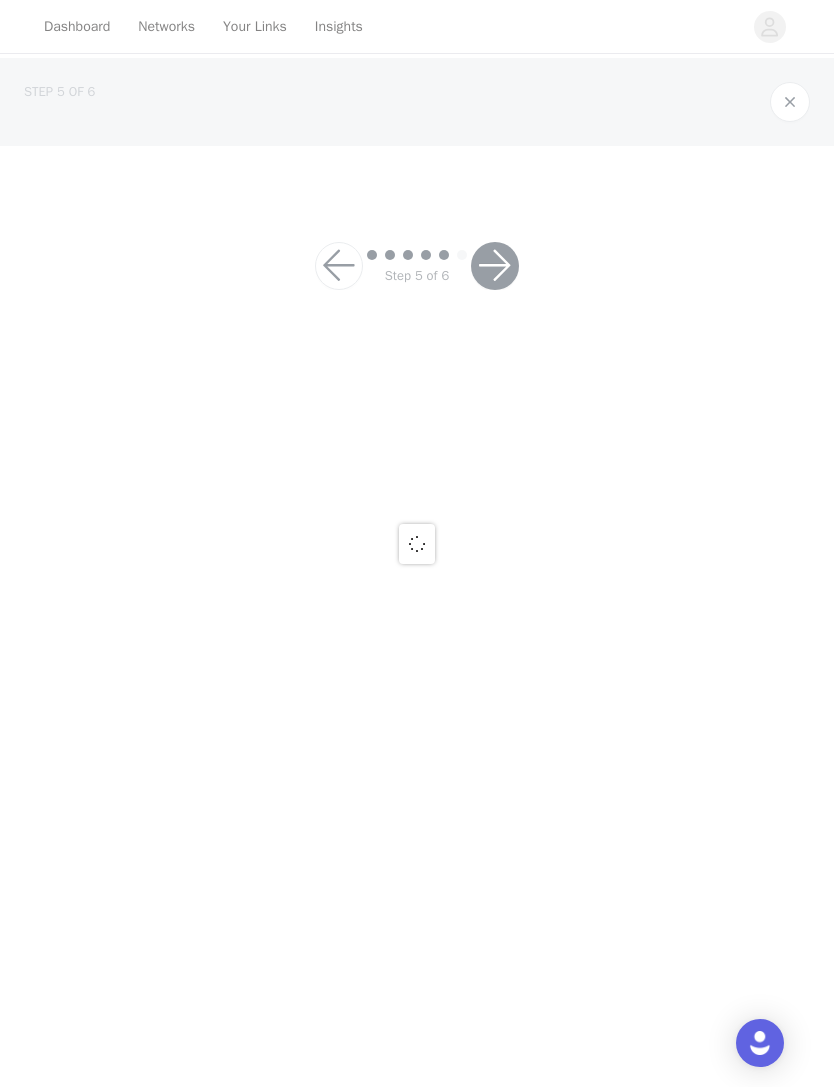 scroll, scrollTop: 0, scrollLeft: 0, axis: both 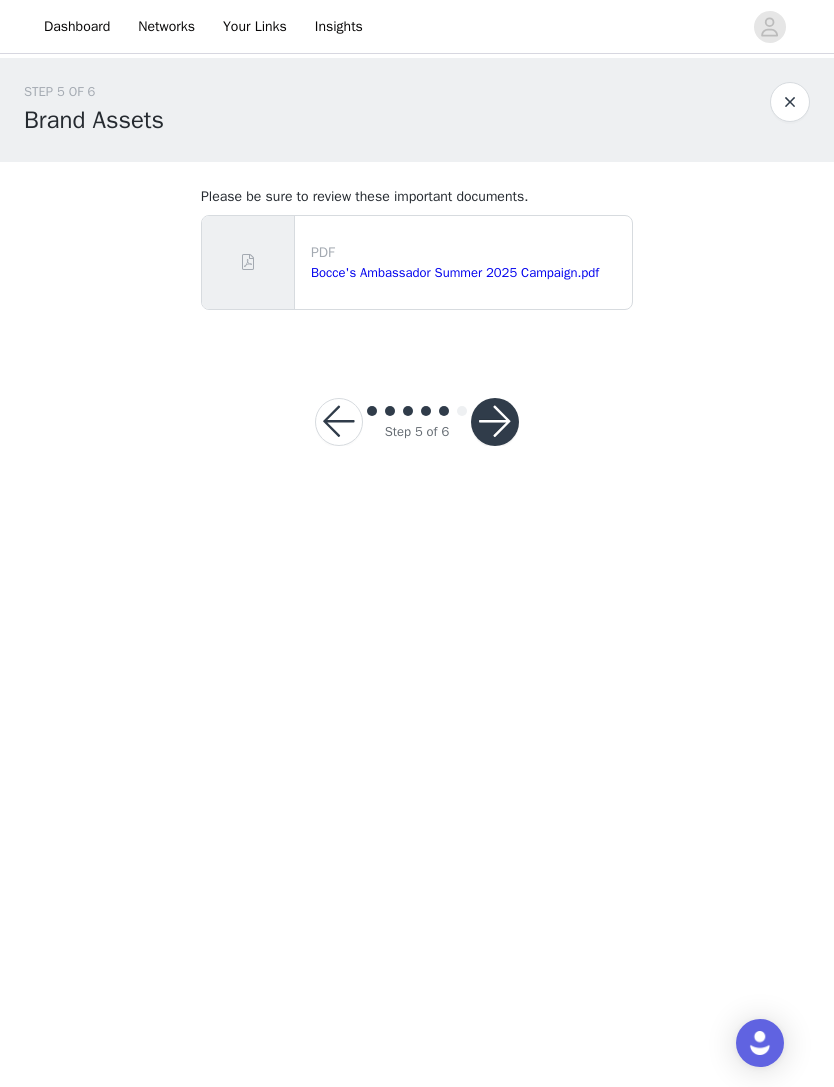 click at bounding box center (495, 422) 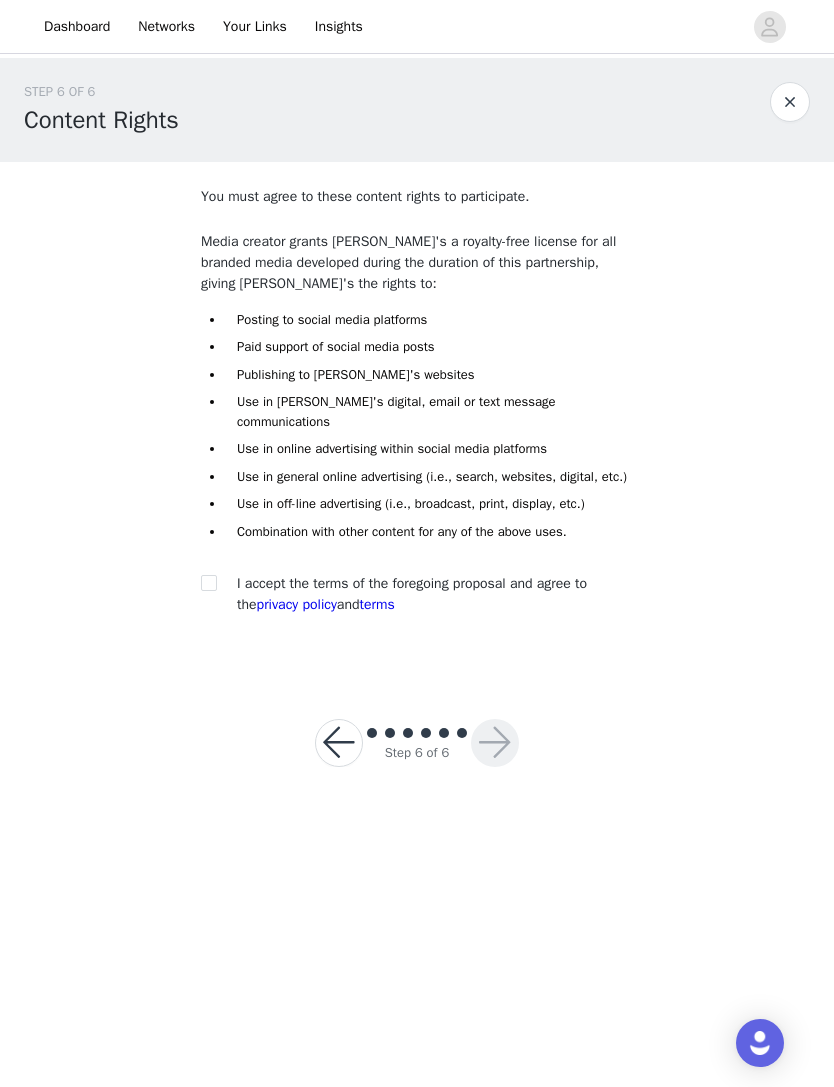 click at bounding box center (215, 583) 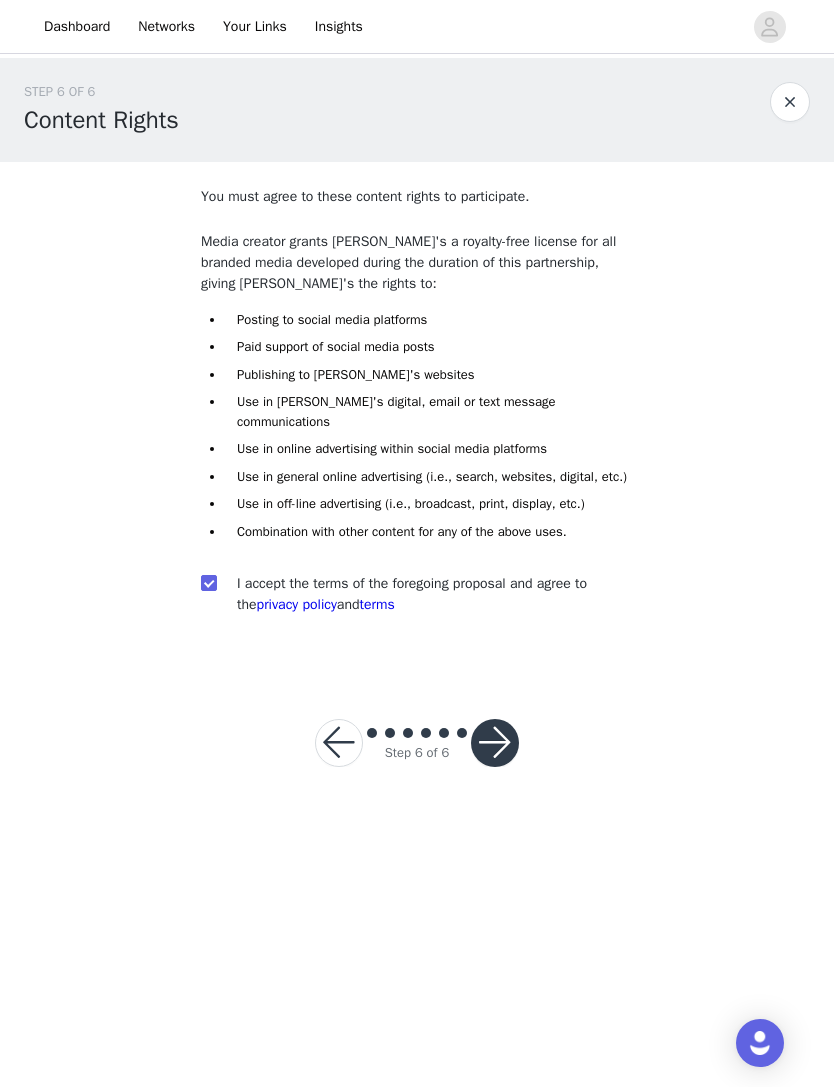 click at bounding box center [495, 743] 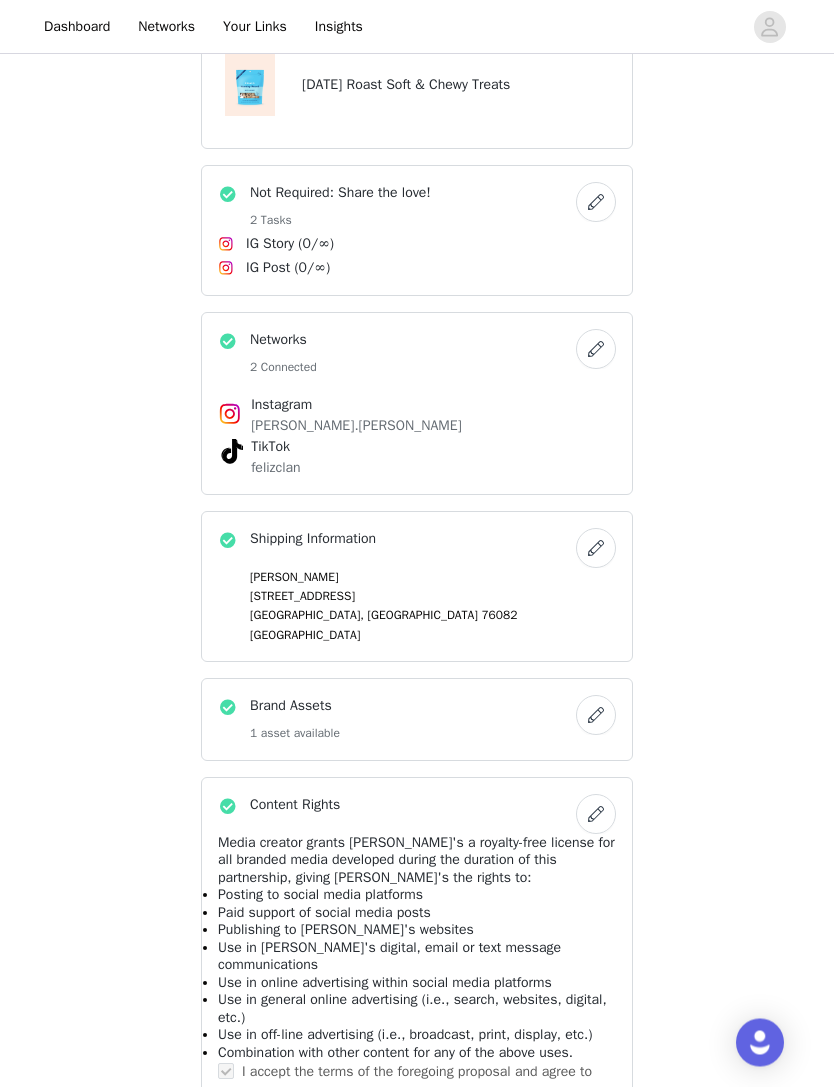 scroll, scrollTop: 944, scrollLeft: 0, axis: vertical 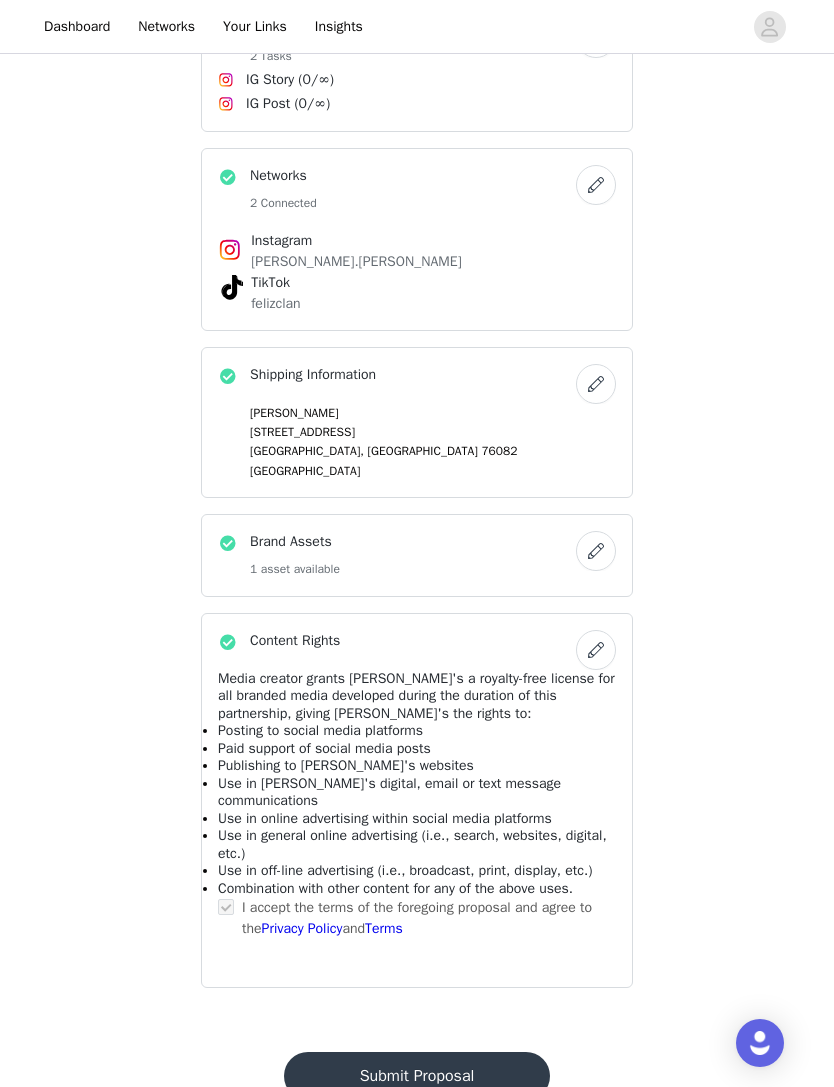 click on "Submit Proposal" at bounding box center (417, 1076) 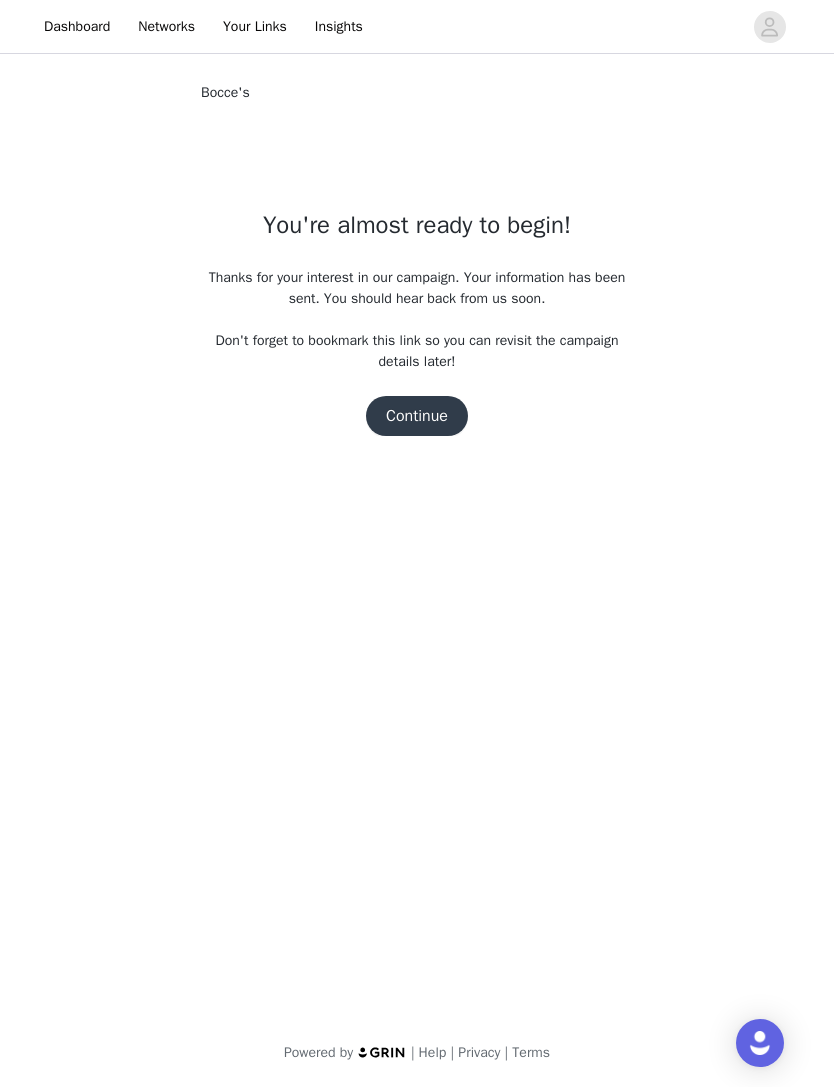 scroll, scrollTop: 0, scrollLeft: 0, axis: both 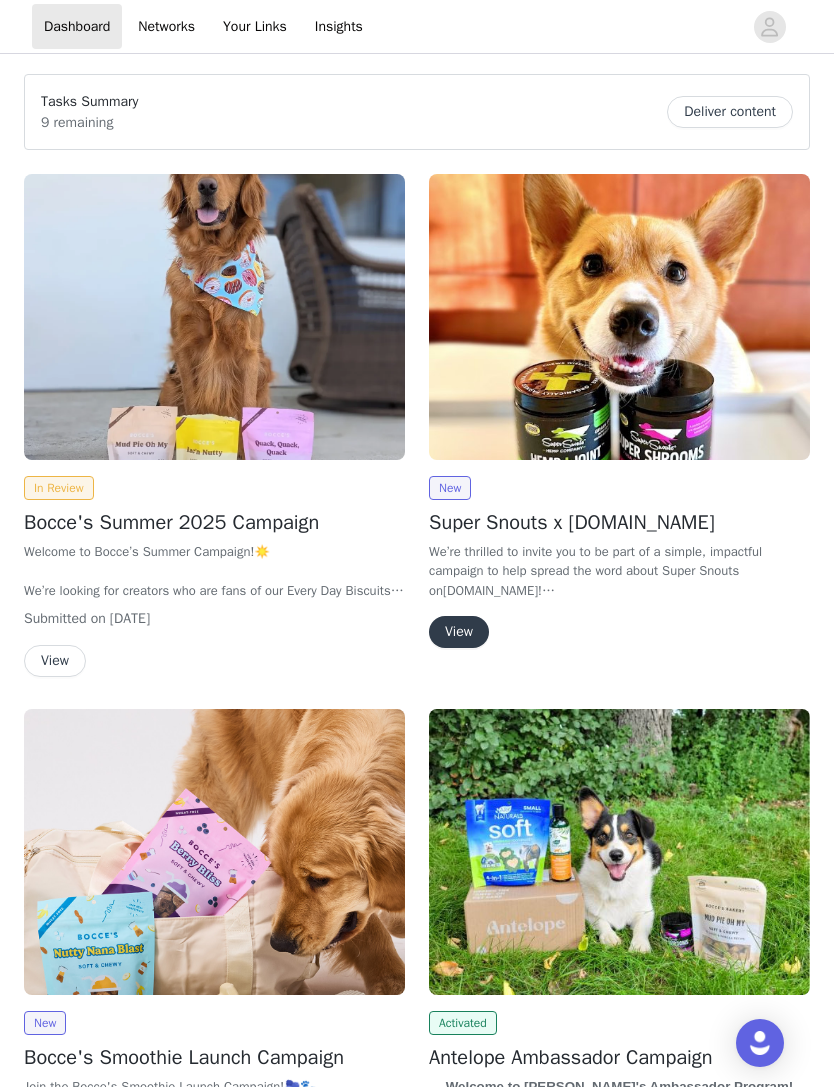 click 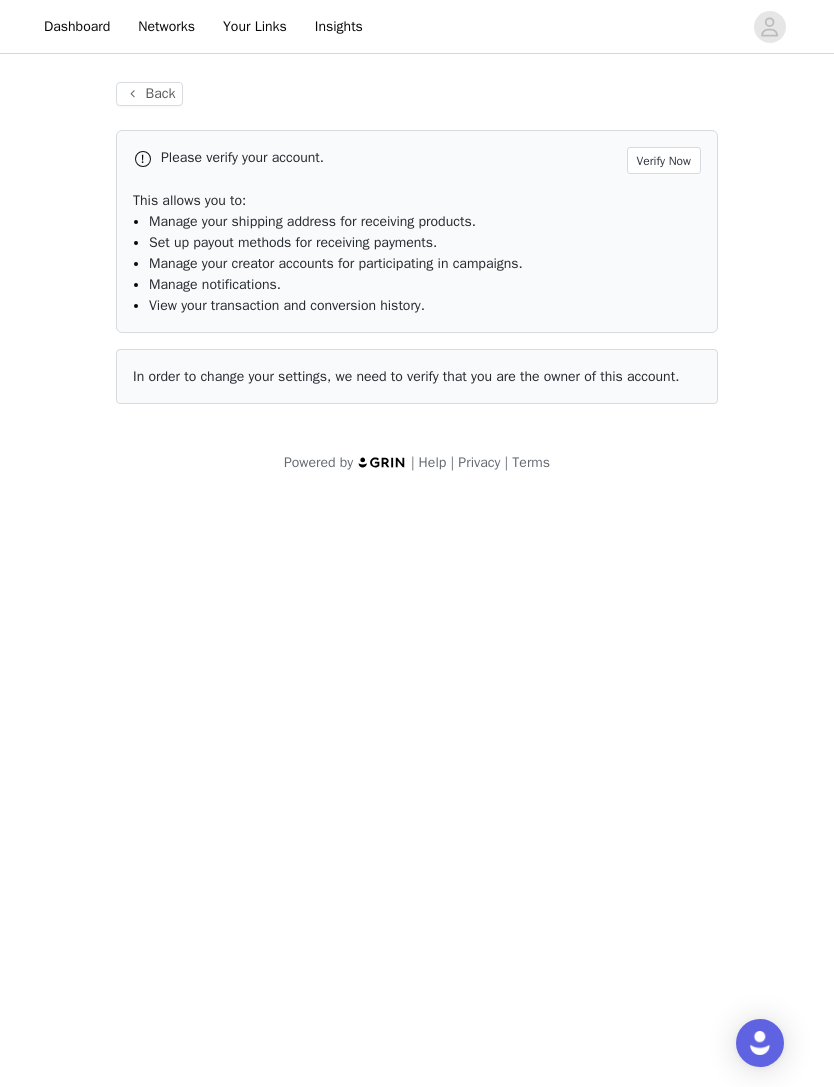 click on "Back" at bounding box center [149, 94] 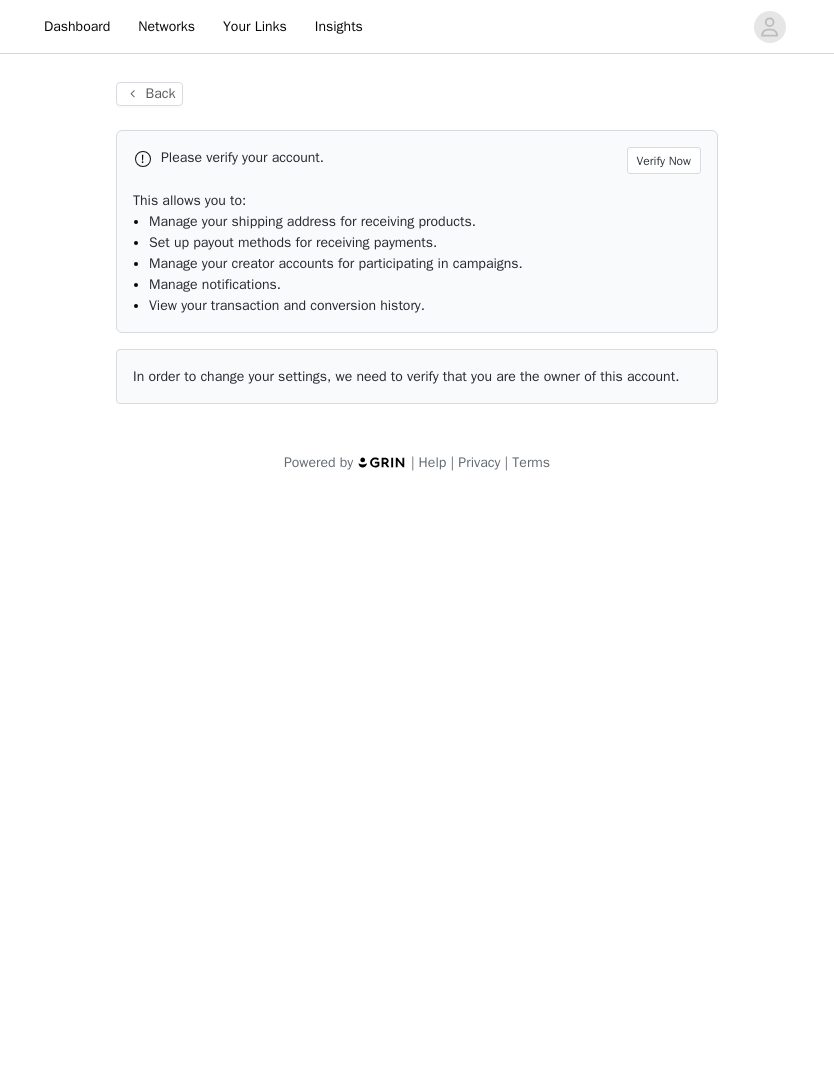 scroll, scrollTop: 0, scrollLeft: 0, axis: both 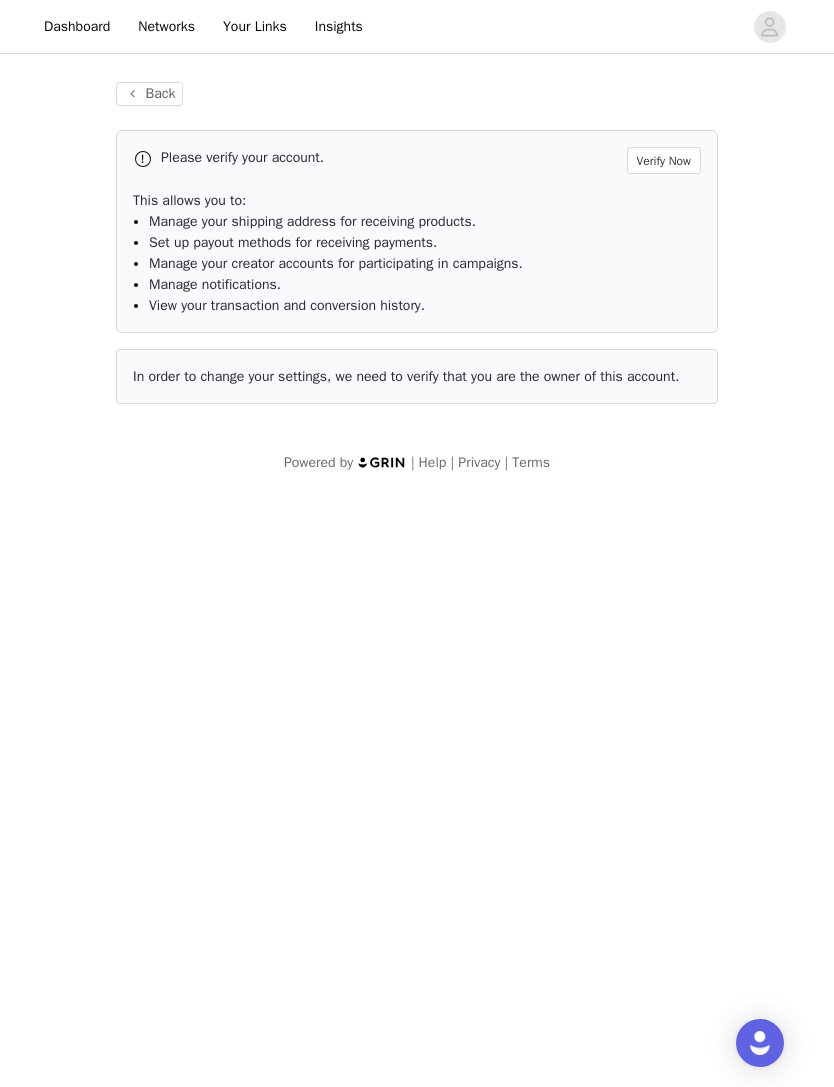 click on "Verify Now" at bounding box center (664, 160) 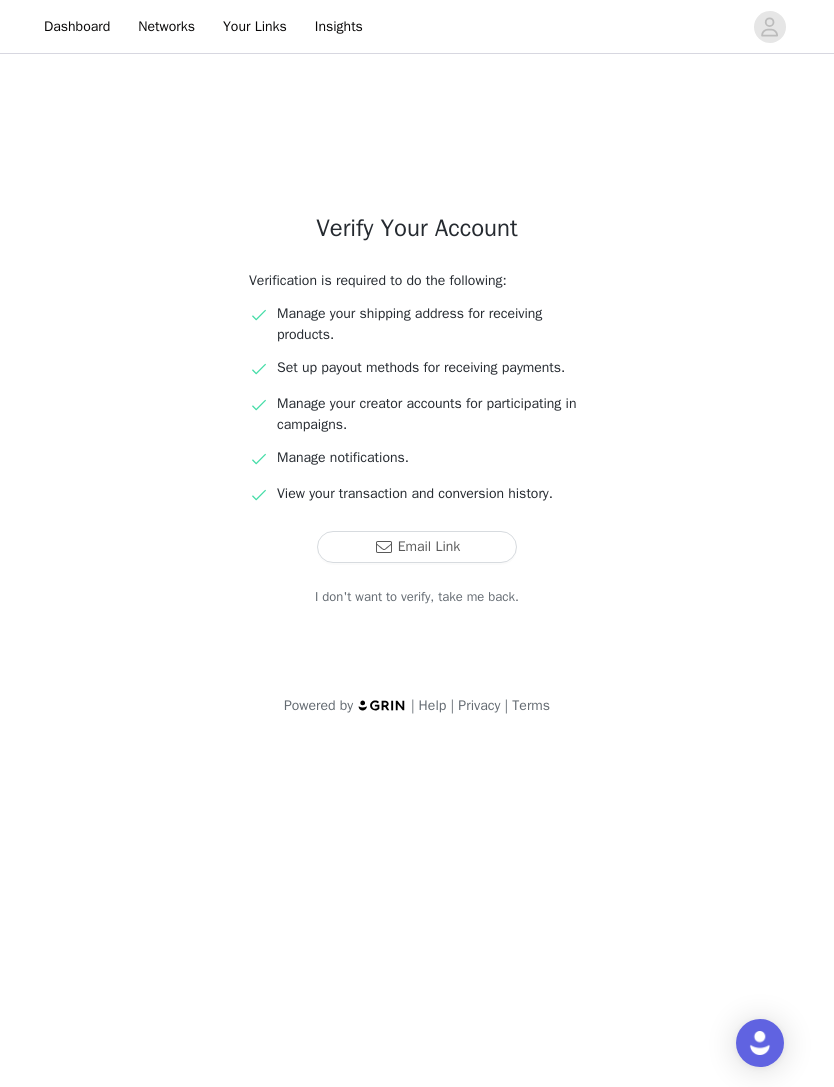 click on "Email Link" at bounding box center [417, 547] 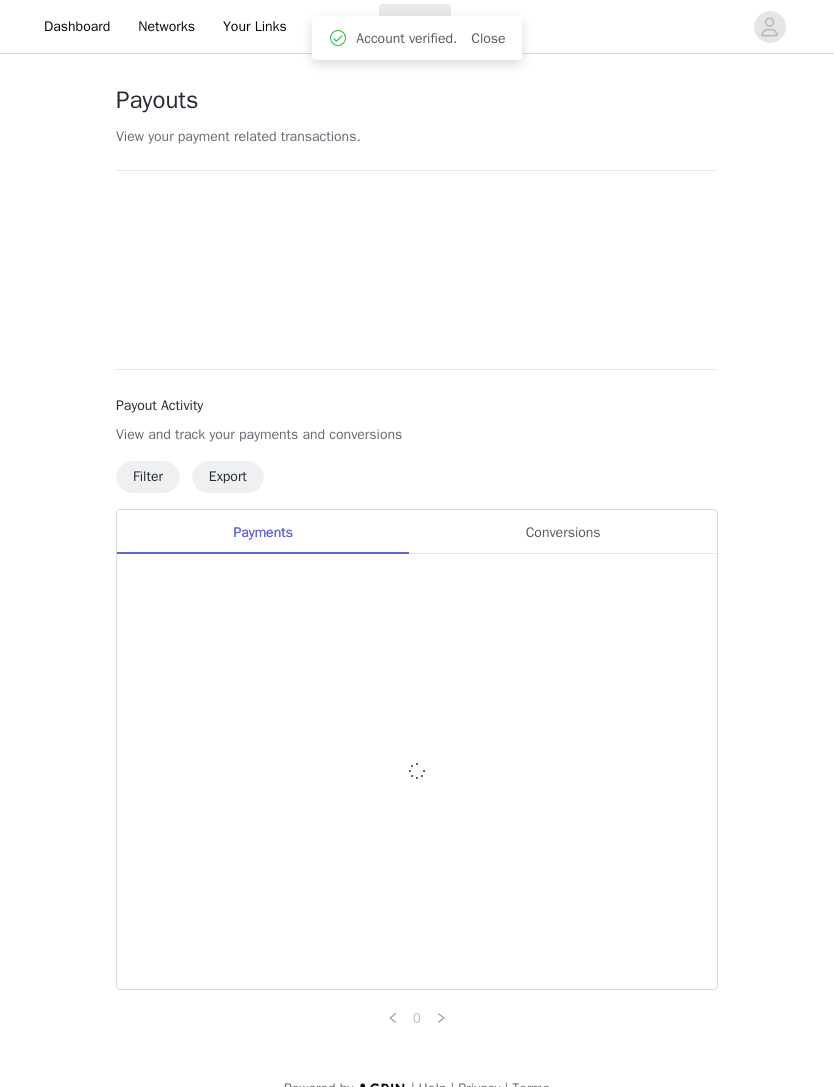 scroll, scrollTop: 0, scrollLeft: 0, axis: both 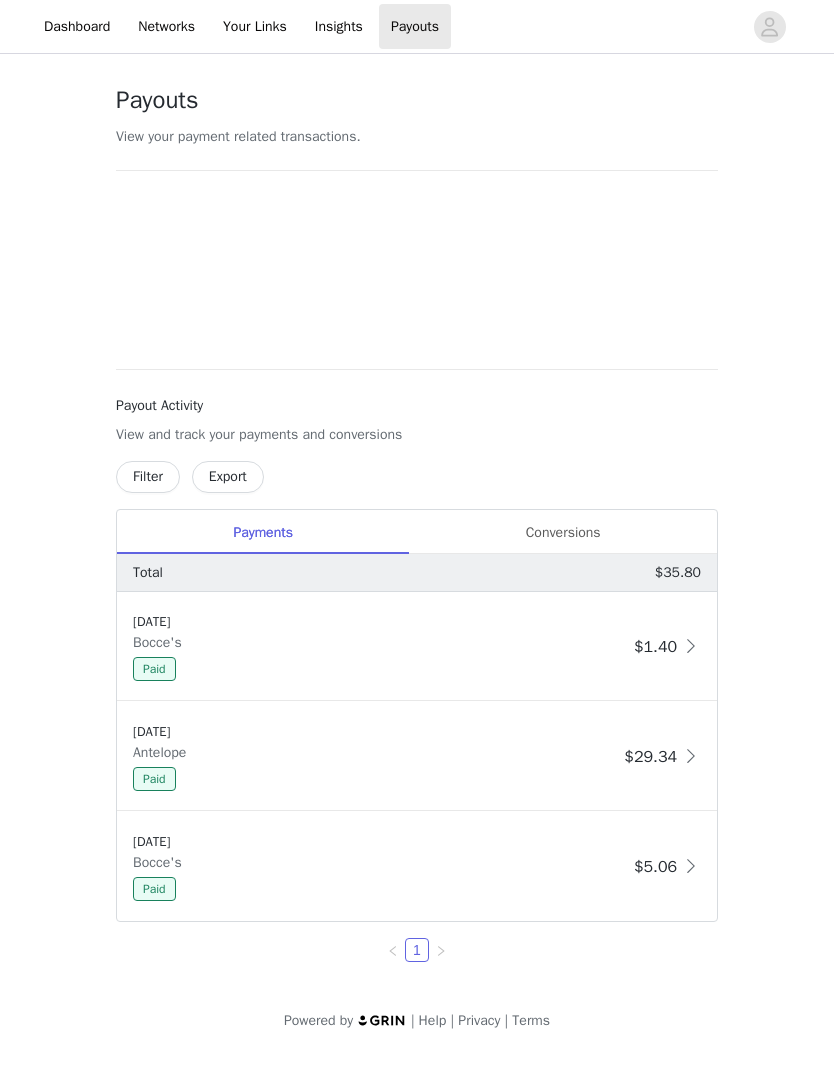 click 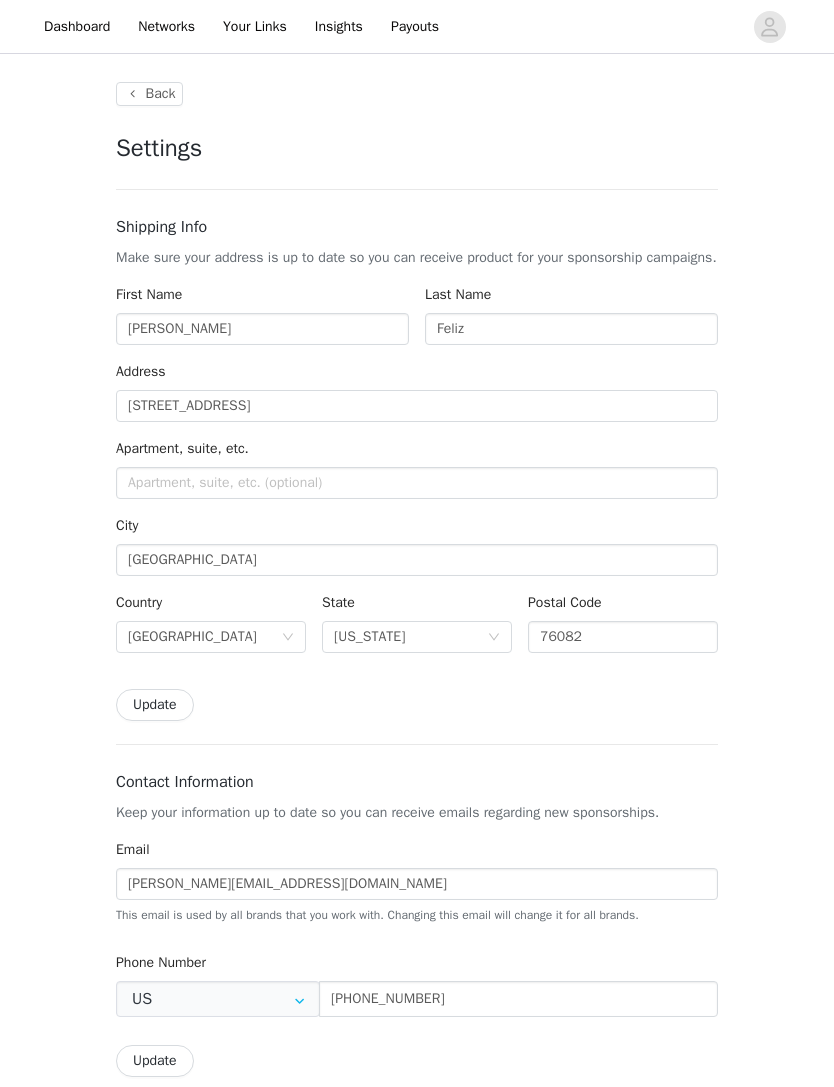 type on "+1 (United States)" 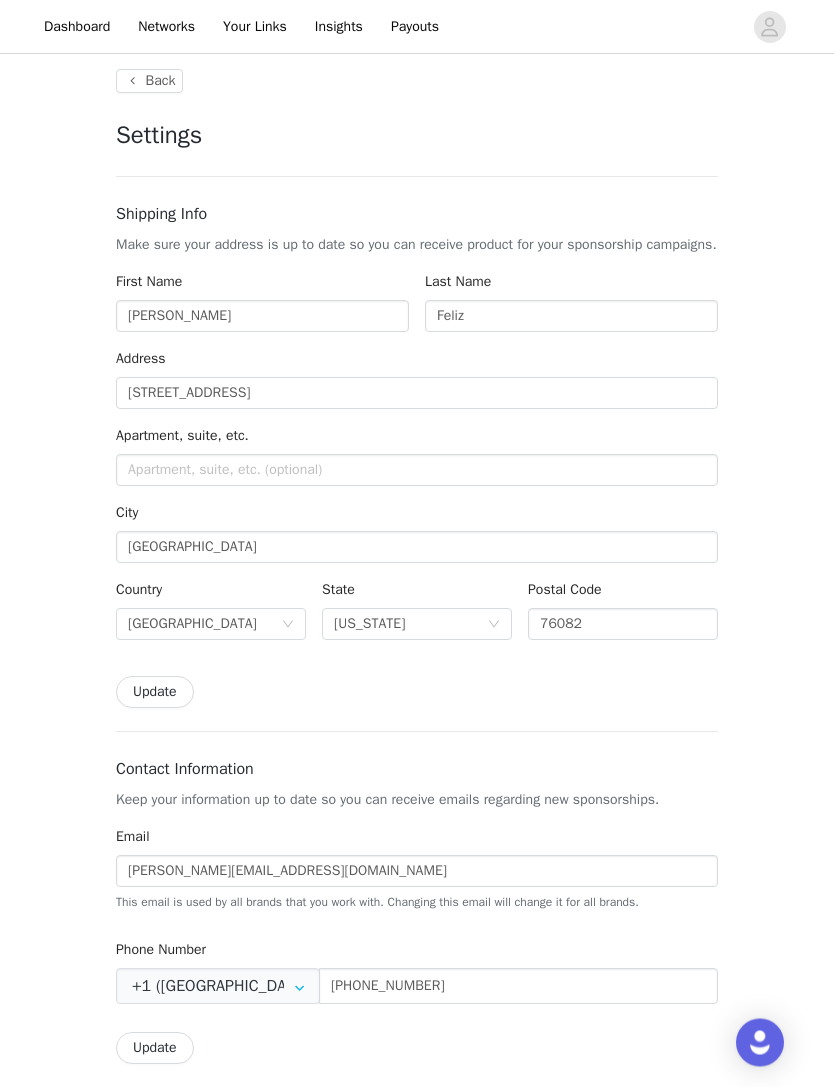 scroll, scrollTop: 0, scrollLeft: 0, axis: both 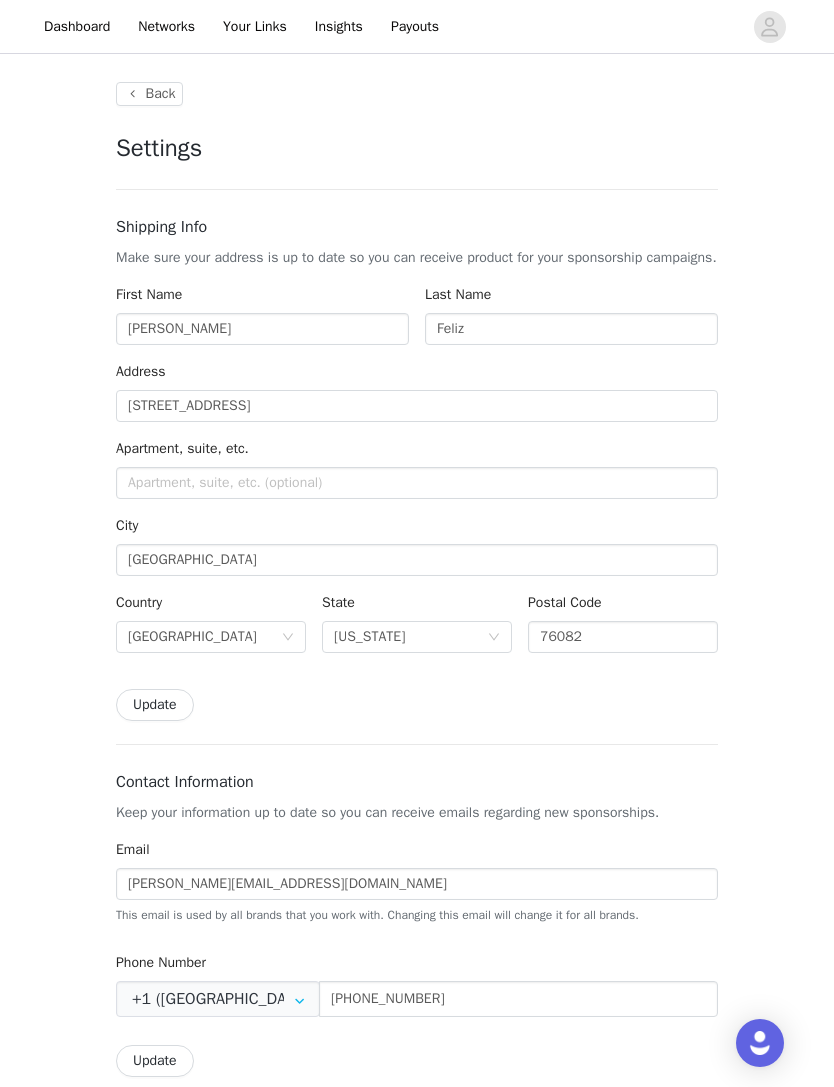 click on "Insights" at bounding box center (339, 26) 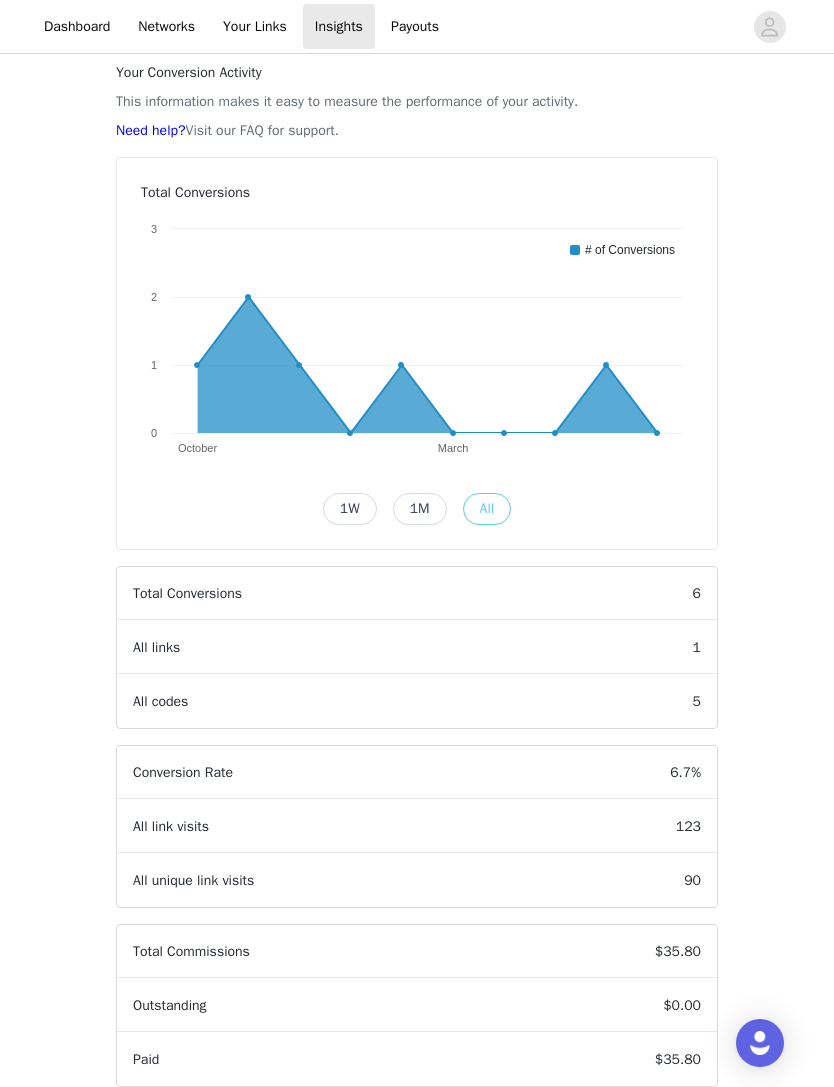 scroll, scrollTop: 109, scrollLeft: 0, axis: vertical 